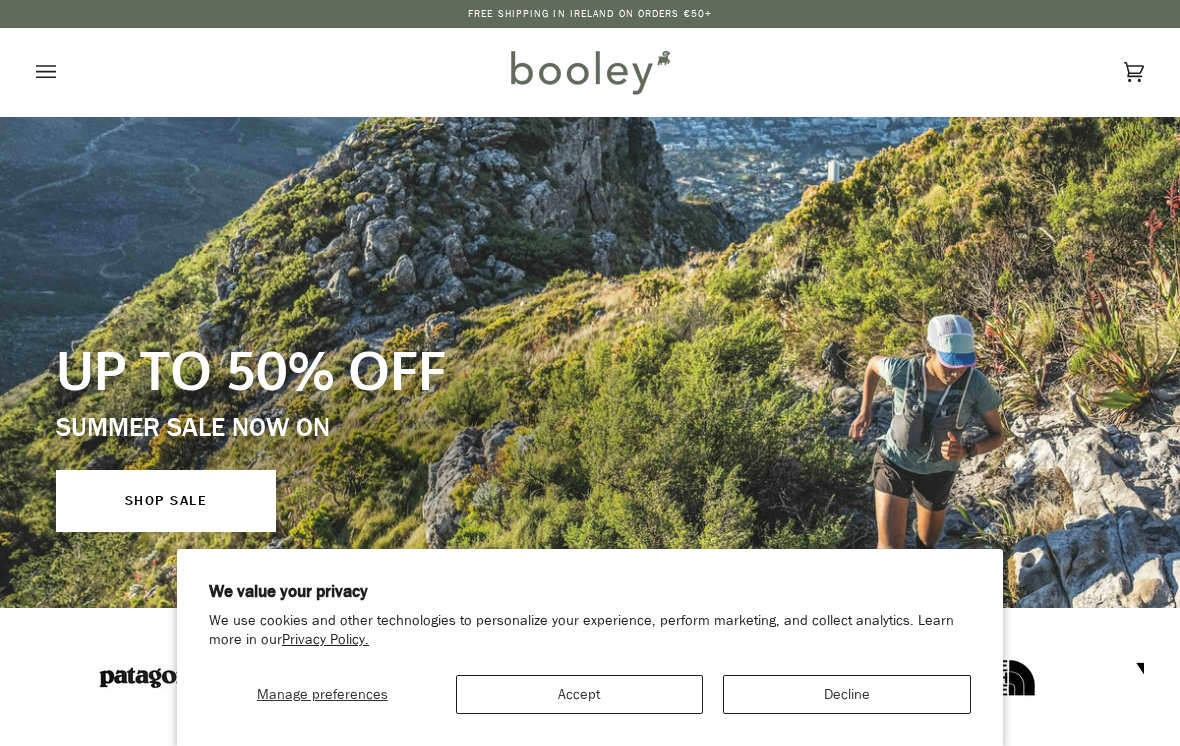scroll, scrollTop: 0, scrollLeft: 0, axis: both 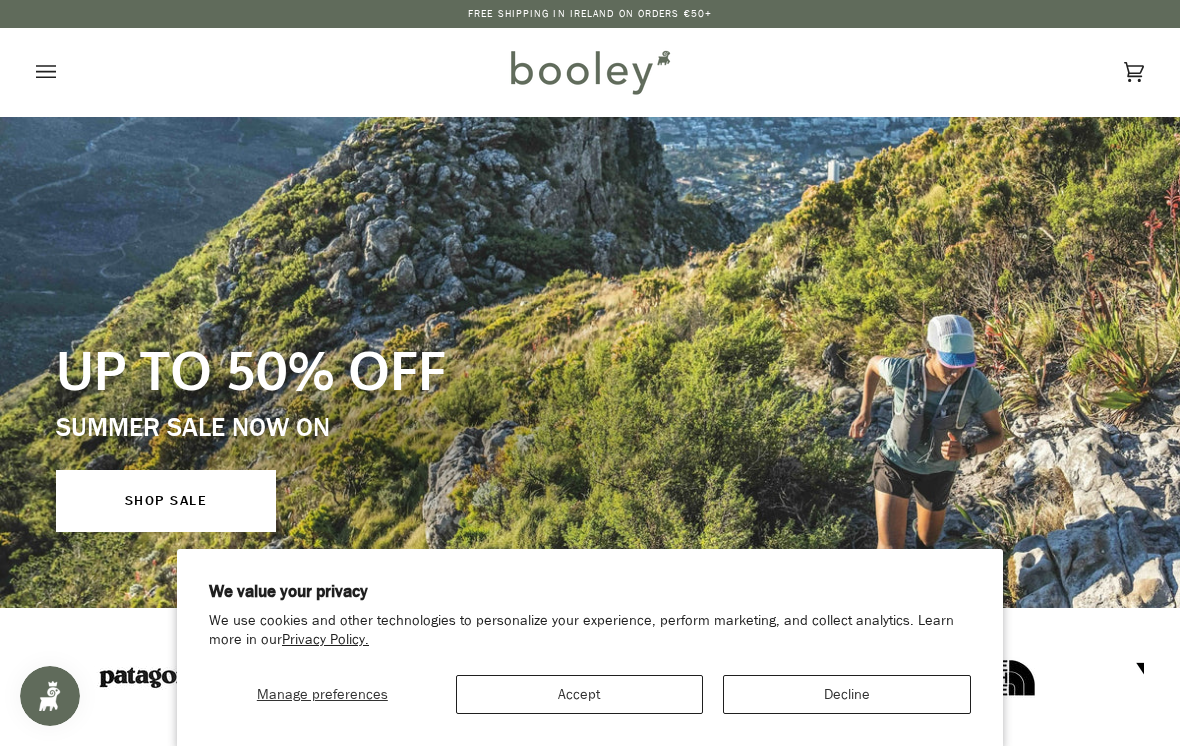 click on "Accept" at bounding box center [580, 694] 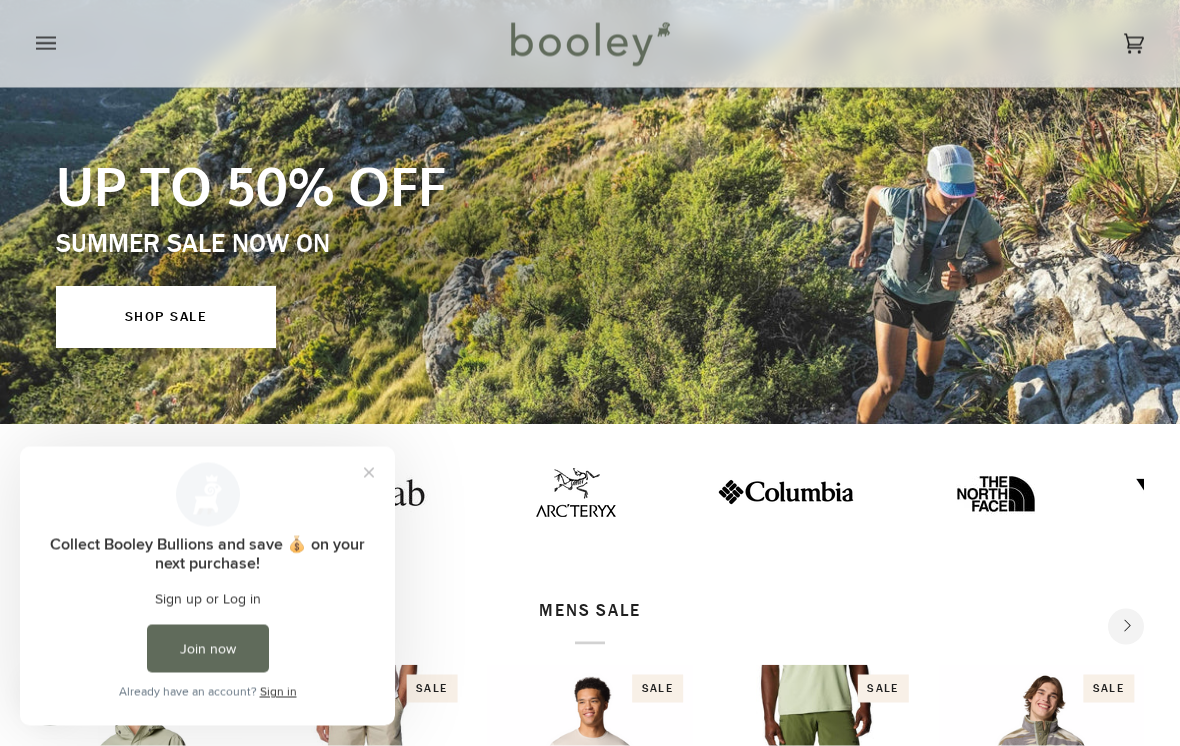 scroll, scrollTop: 0, scrollLeft: 0, axis: both 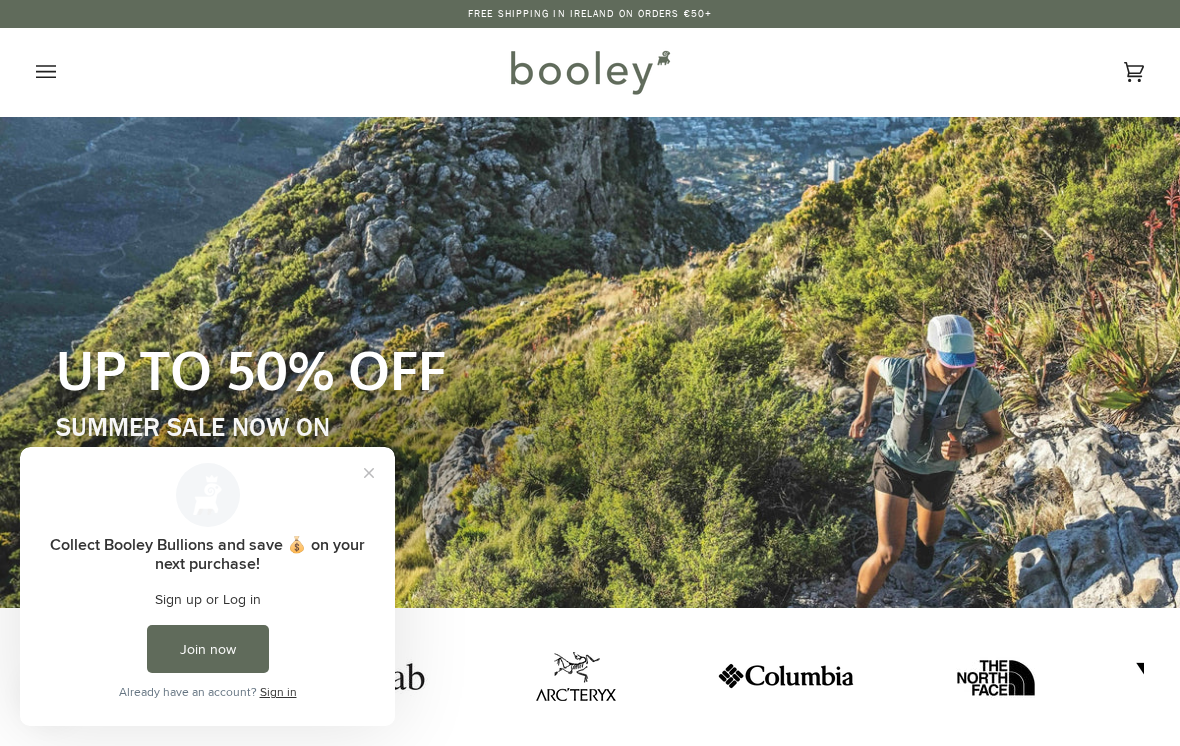 click at bounding box center [369, 473] 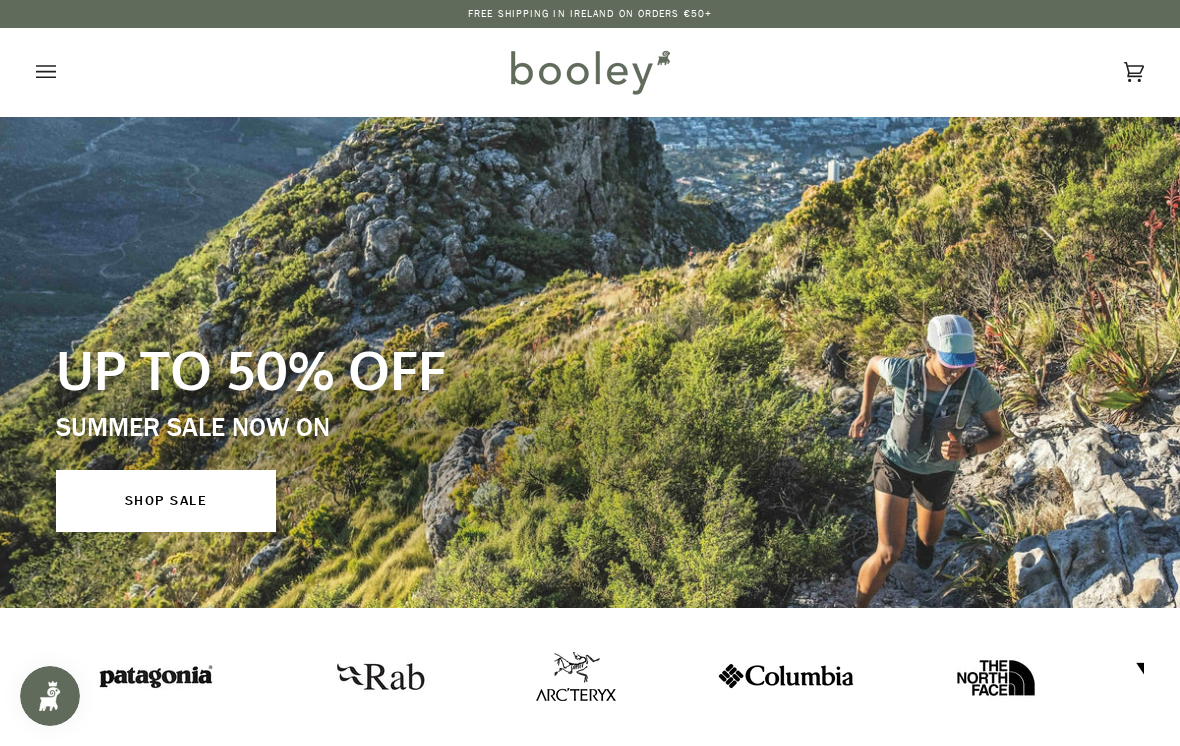 click 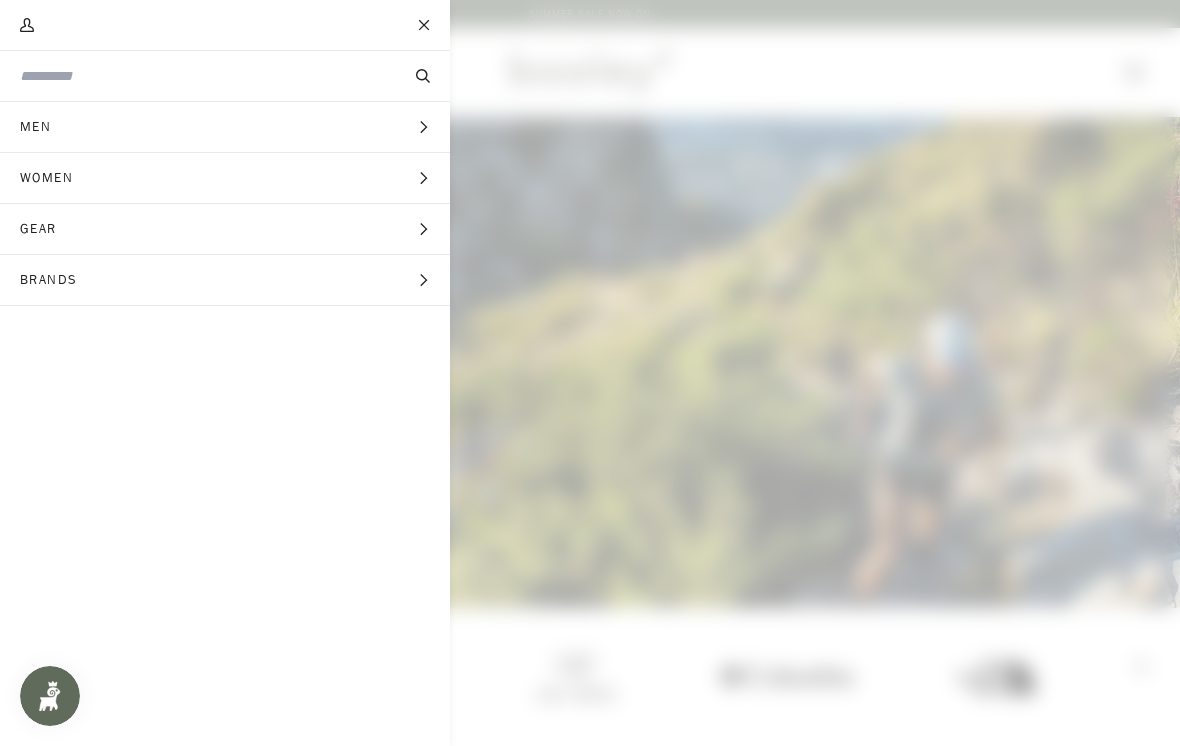 click at bounding box center (191, 76) 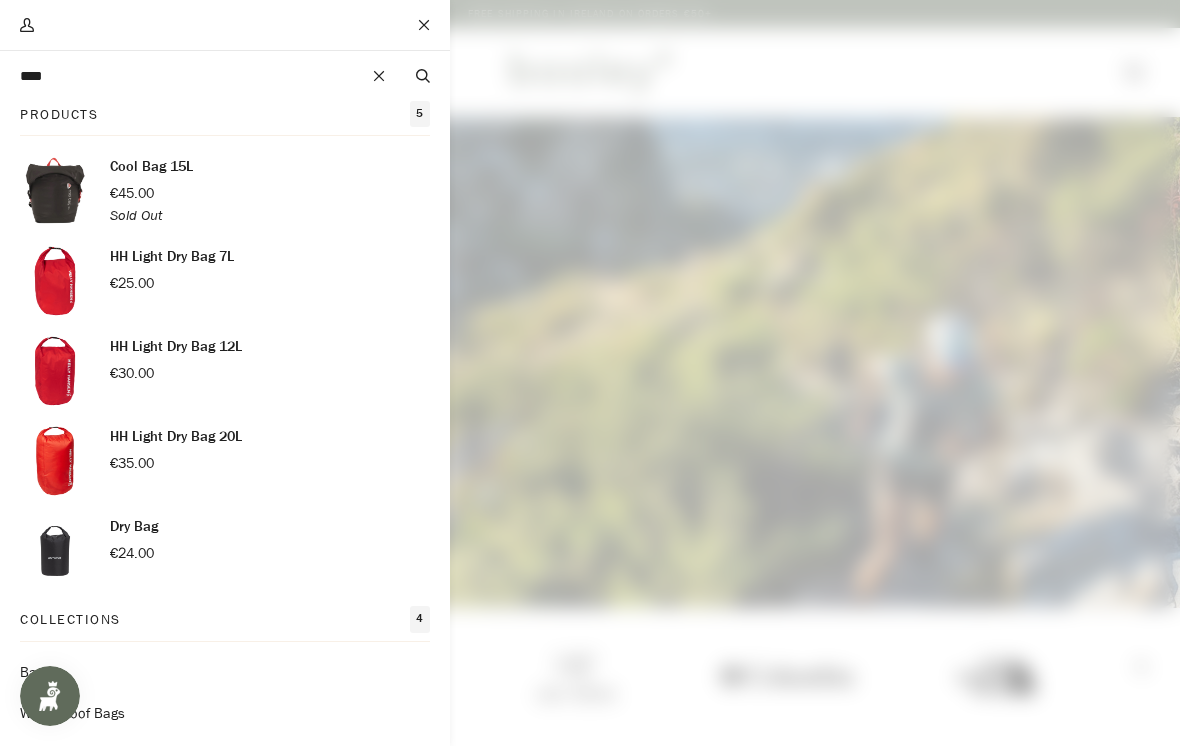 type on "****" 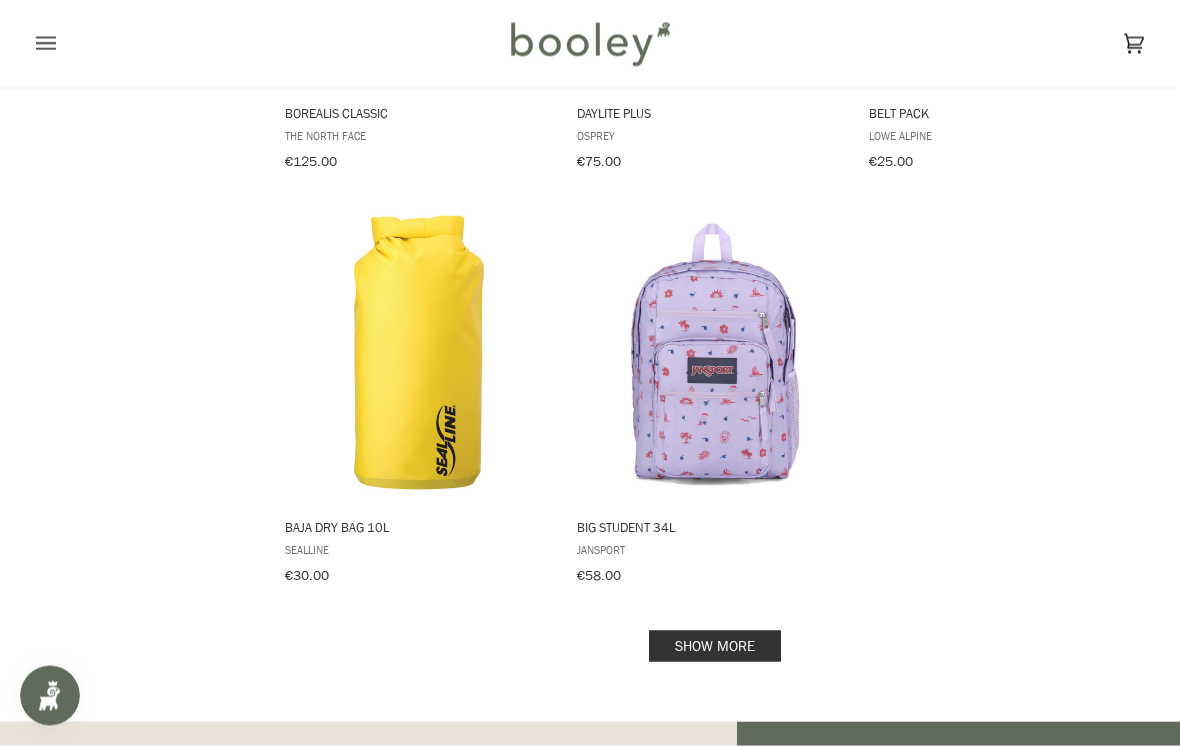 scroll, scrollTop: 2641, scrollLeft: 0, axis: vertical 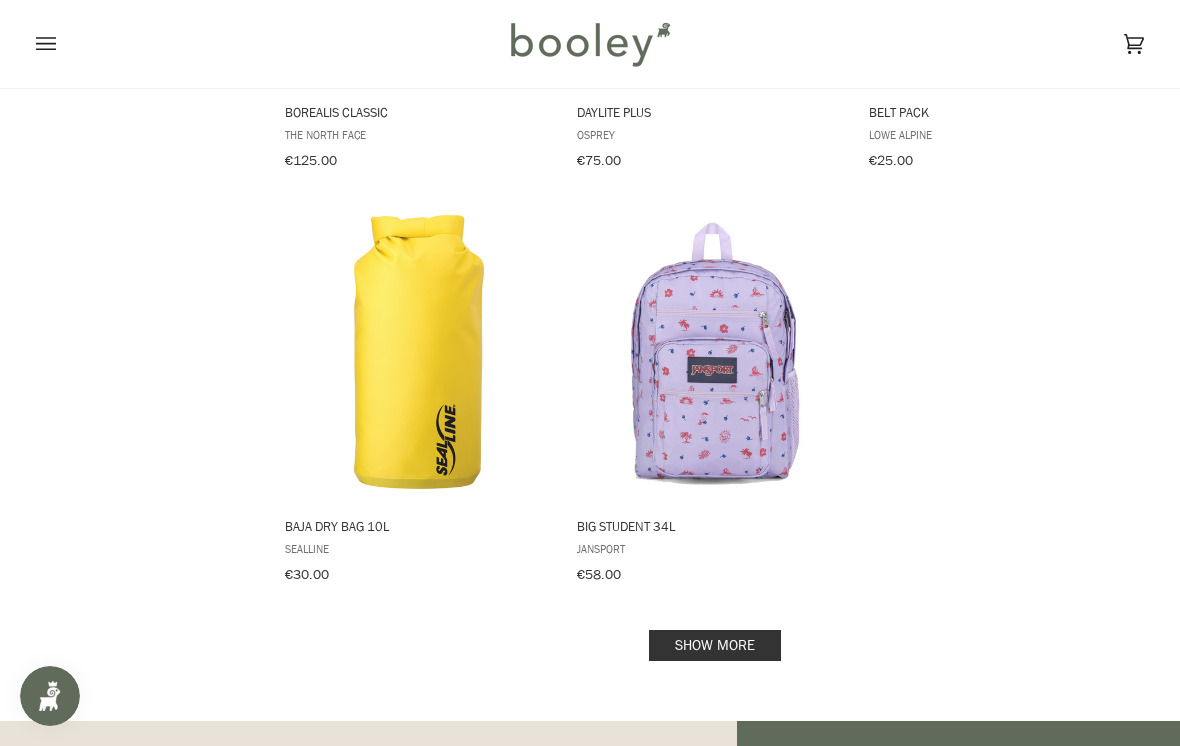 click on "Show more" at bounding box center [715, 645] 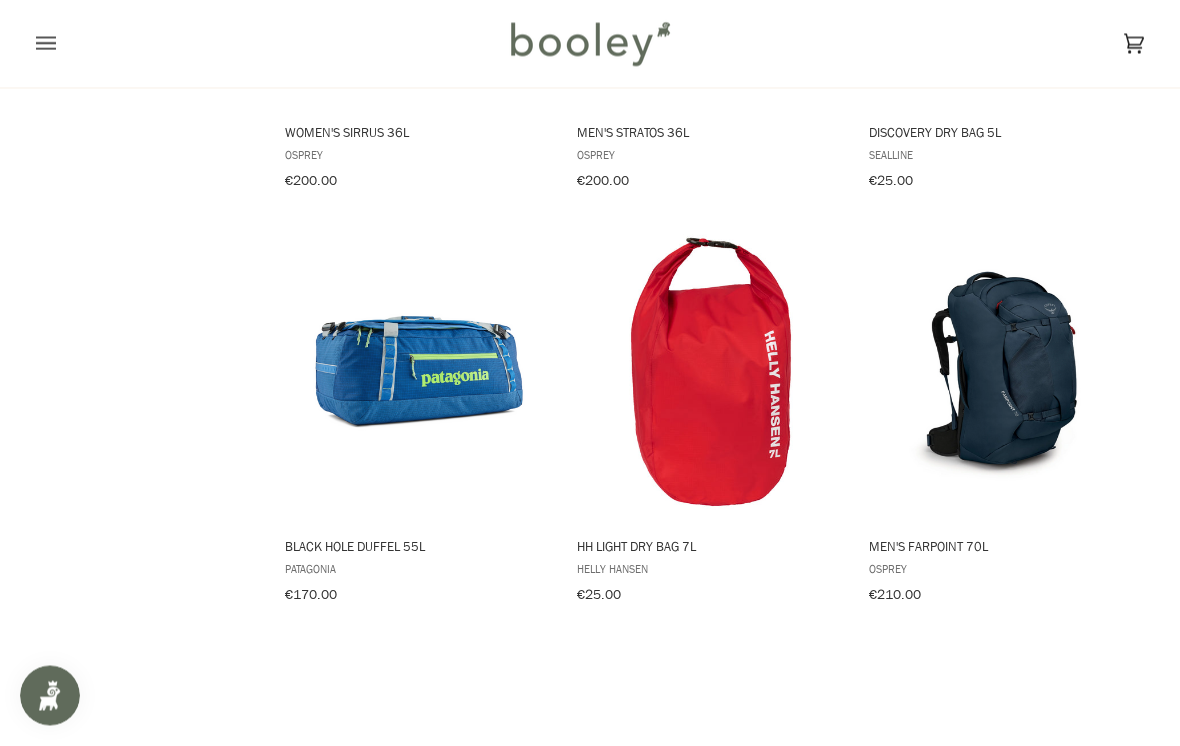 scroll, scrollTop: 4694, scrollLeft: 0, axis: vertical 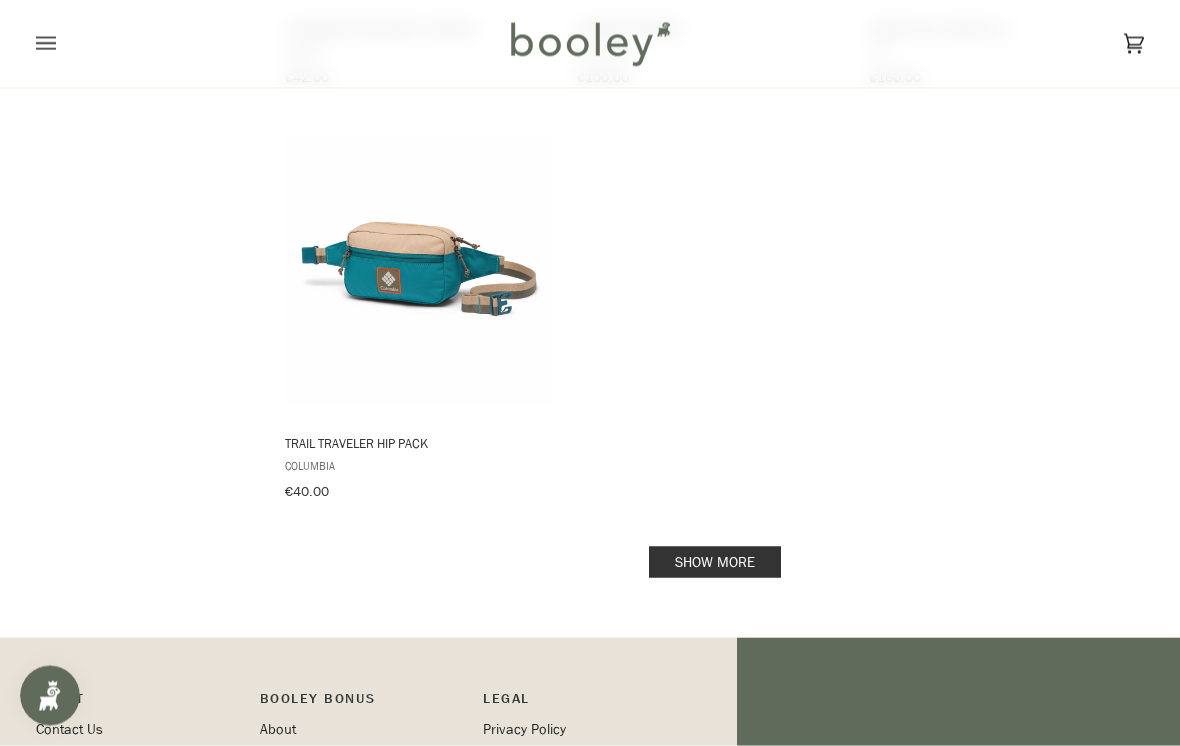 click on "Show more" at bounding box center [715, 562] 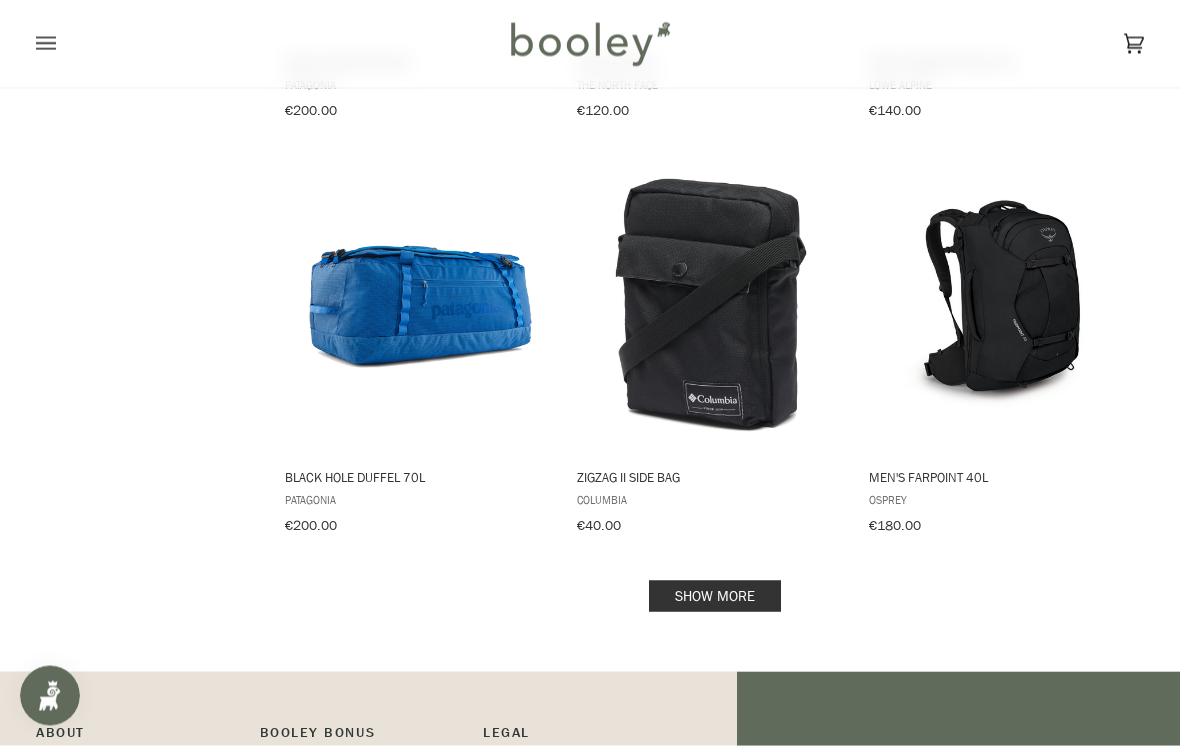 scroll, scrollTop: 8078, scrollLeft: 0, axis: vertical 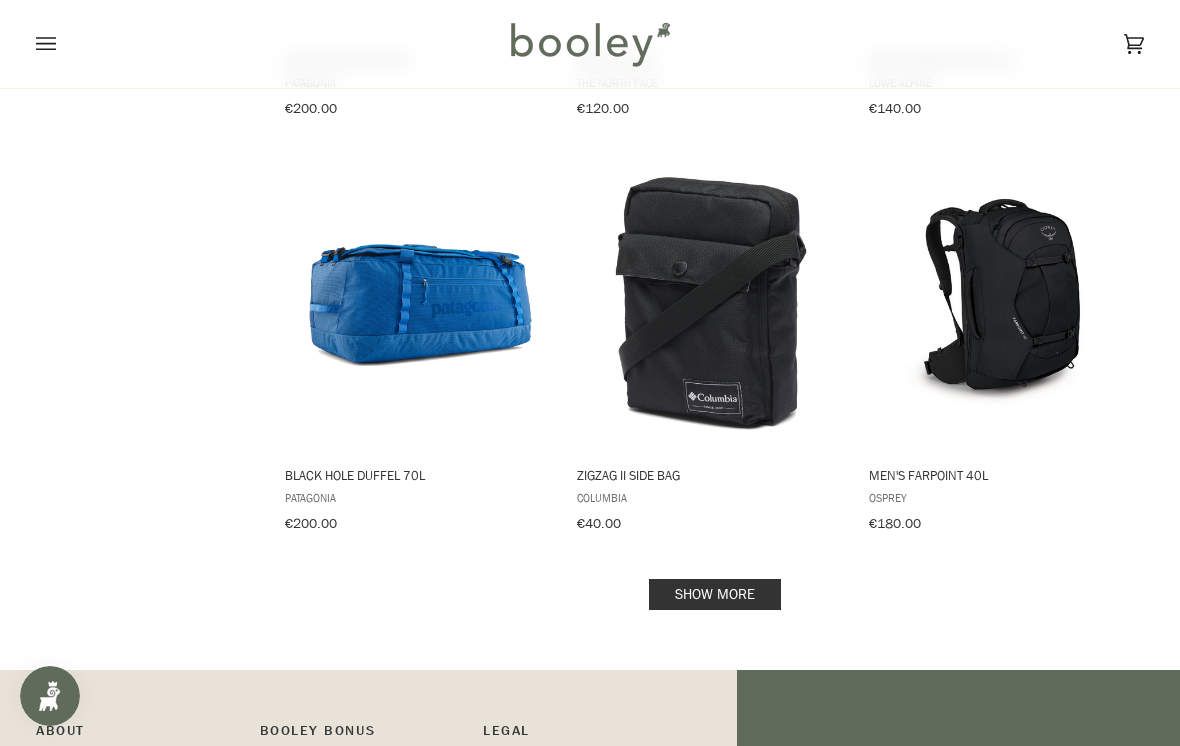 click on "Show more" at bounding box center [715, 594] 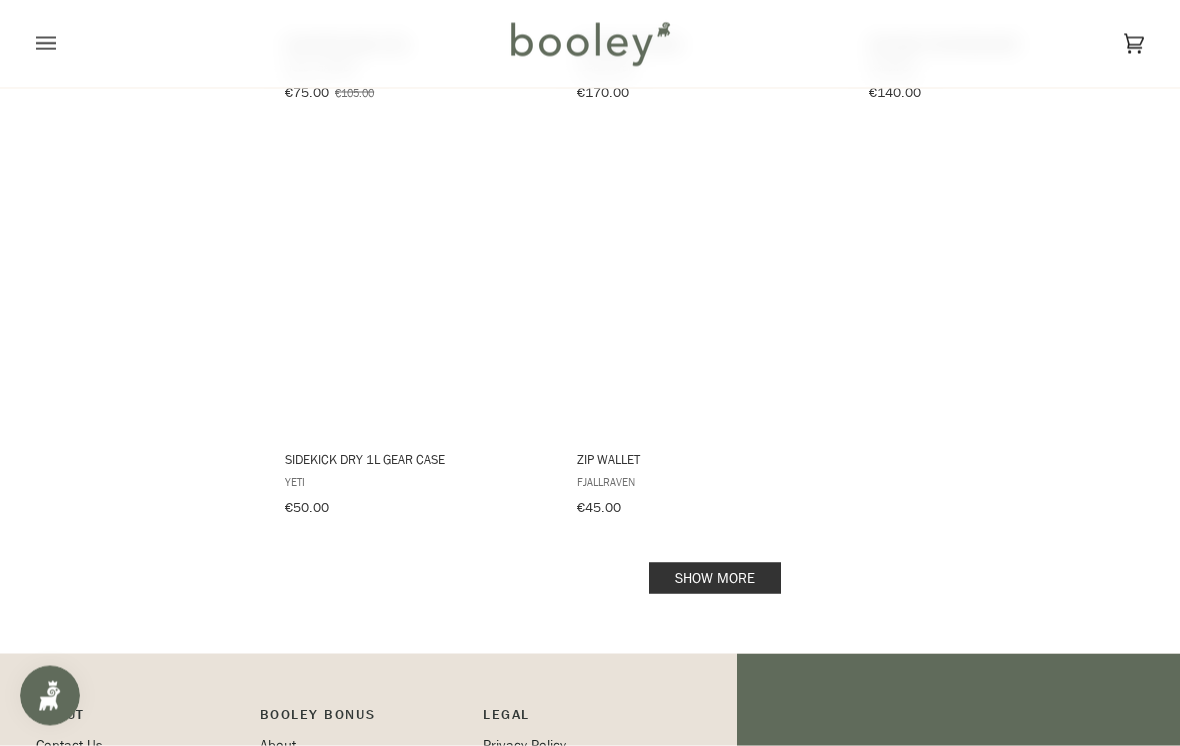 scroll, scrollTop: 10997, scrollLeft: 0, axis: vertical 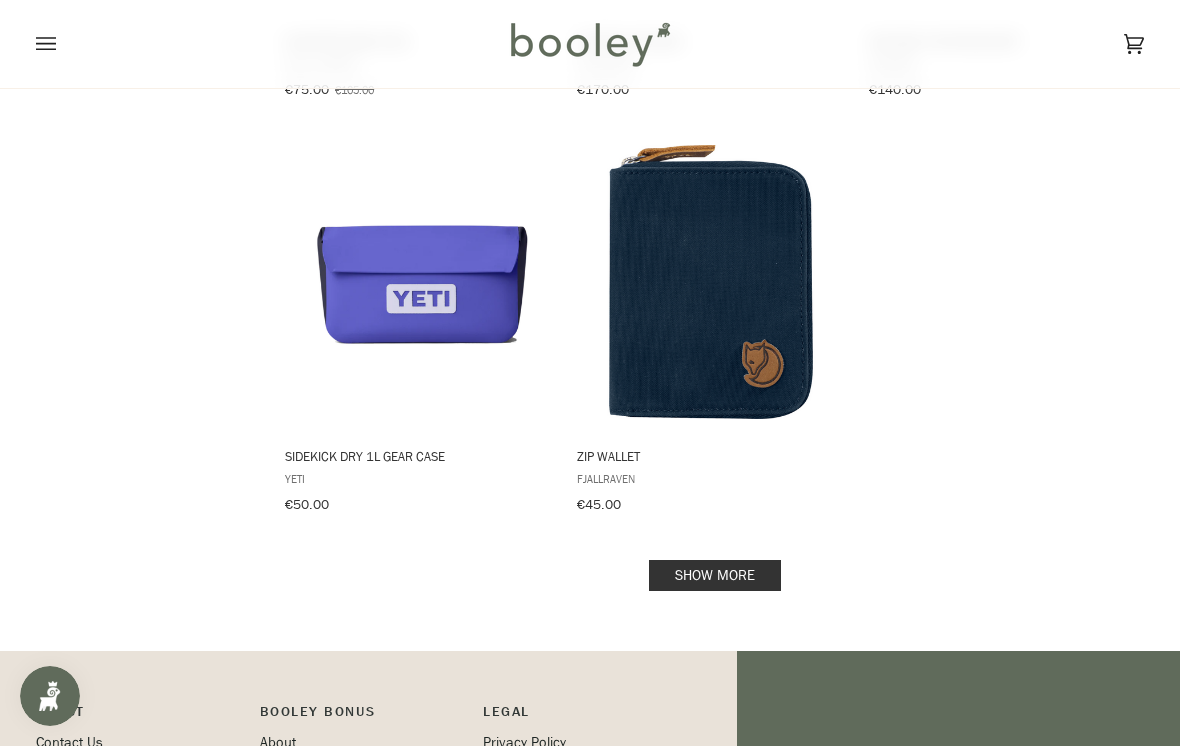 click on "Show more" at bounding box center [715, 575] 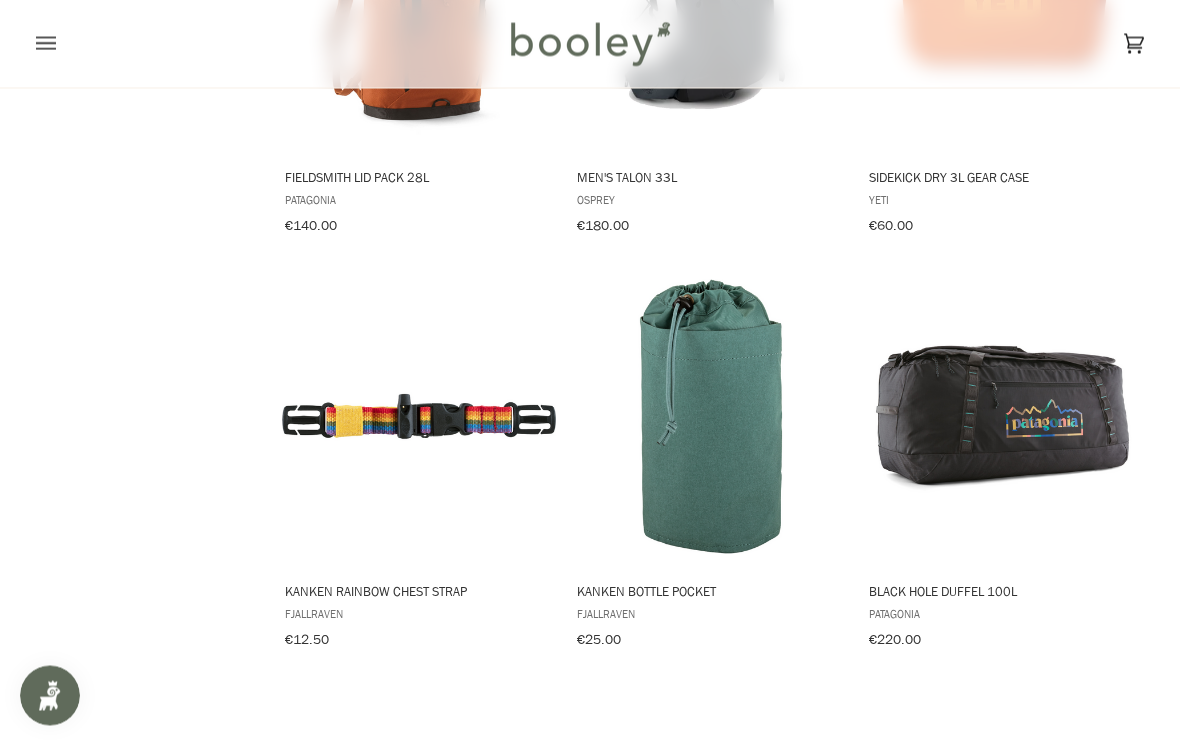 scroll, scrollTop: 12935, scrollLeft: 0, axis: vertical 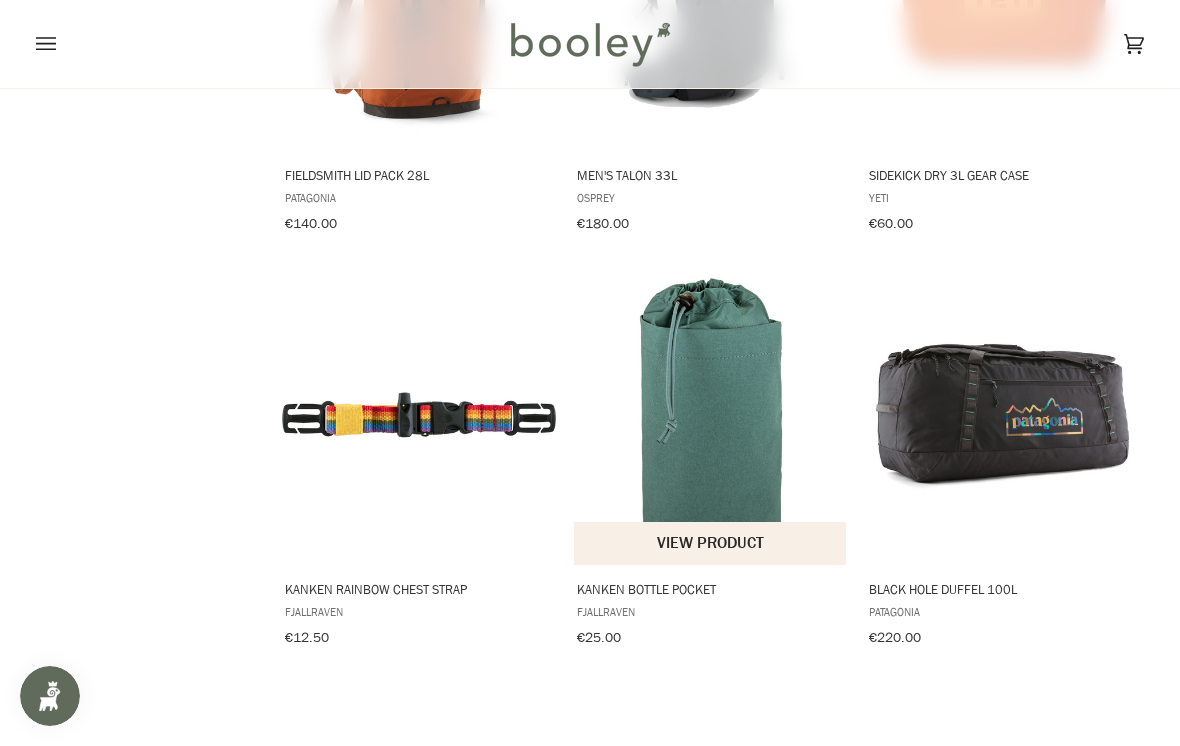 click at bounding box center (711, 415) 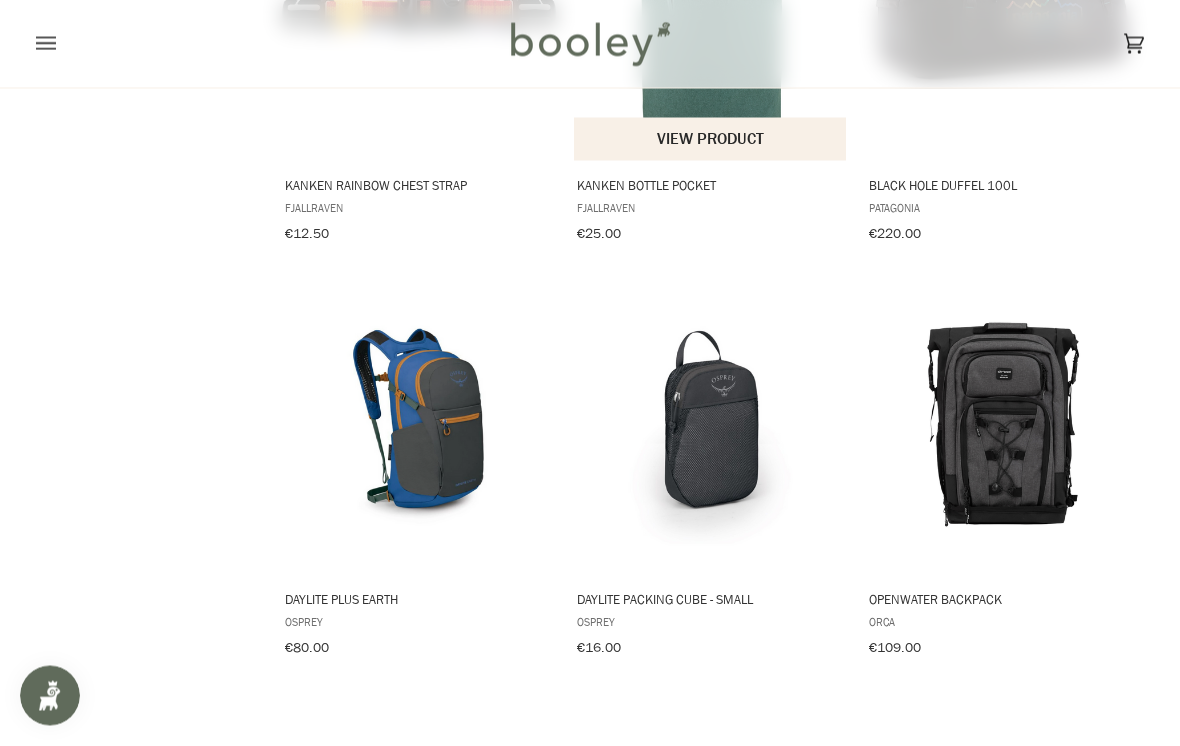 scroll, scrollTop: 13341, scrollLeft: 0, axis: vertical 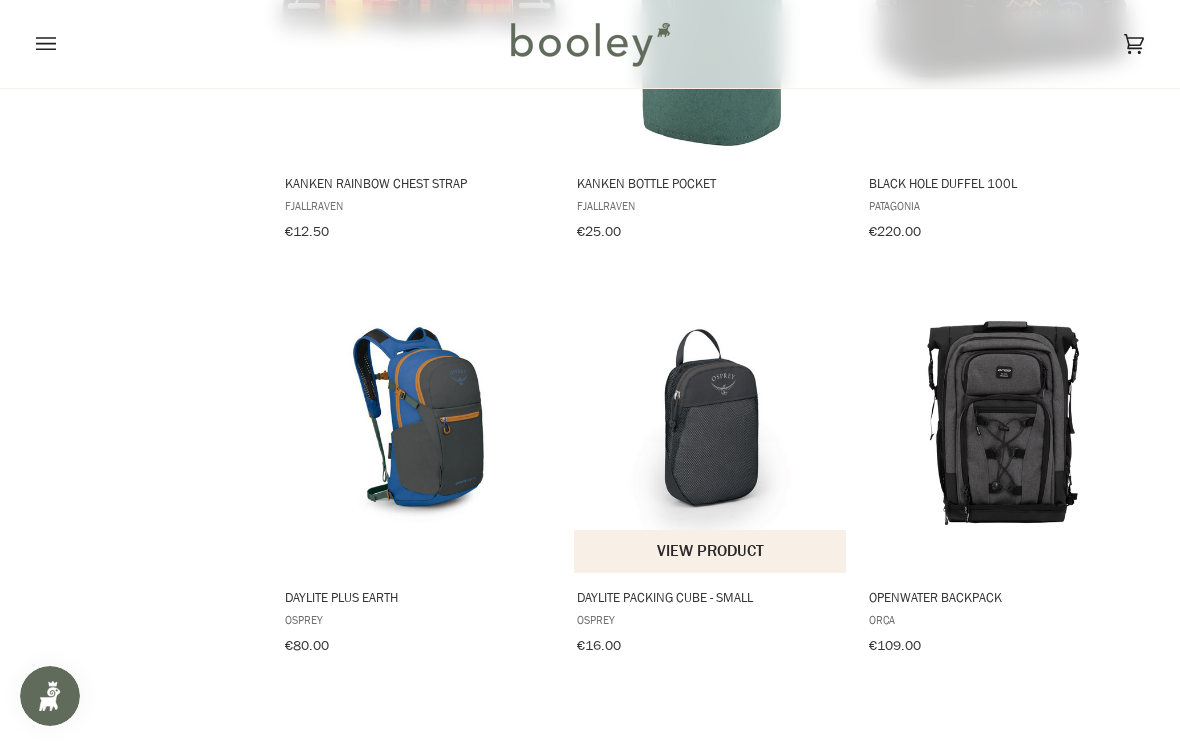 click at bounding box center [711, 423] 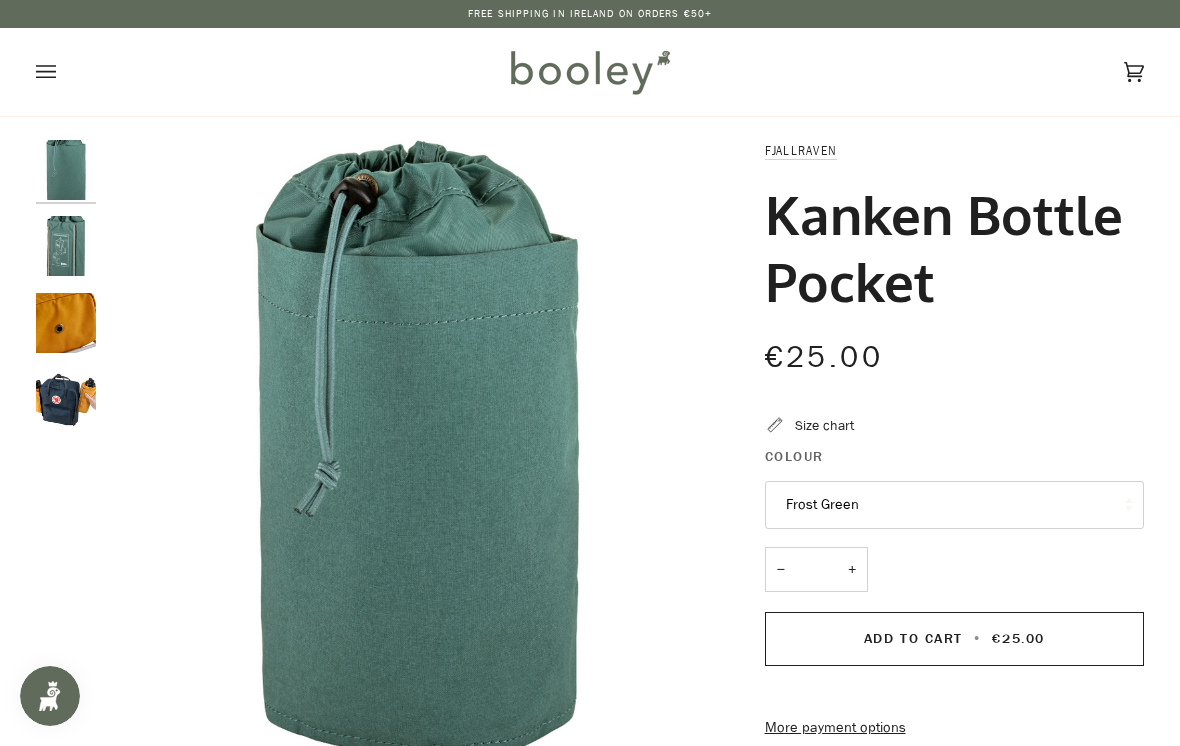 scroll, scrollTop: 0, scrollLeft: 0, axis: both 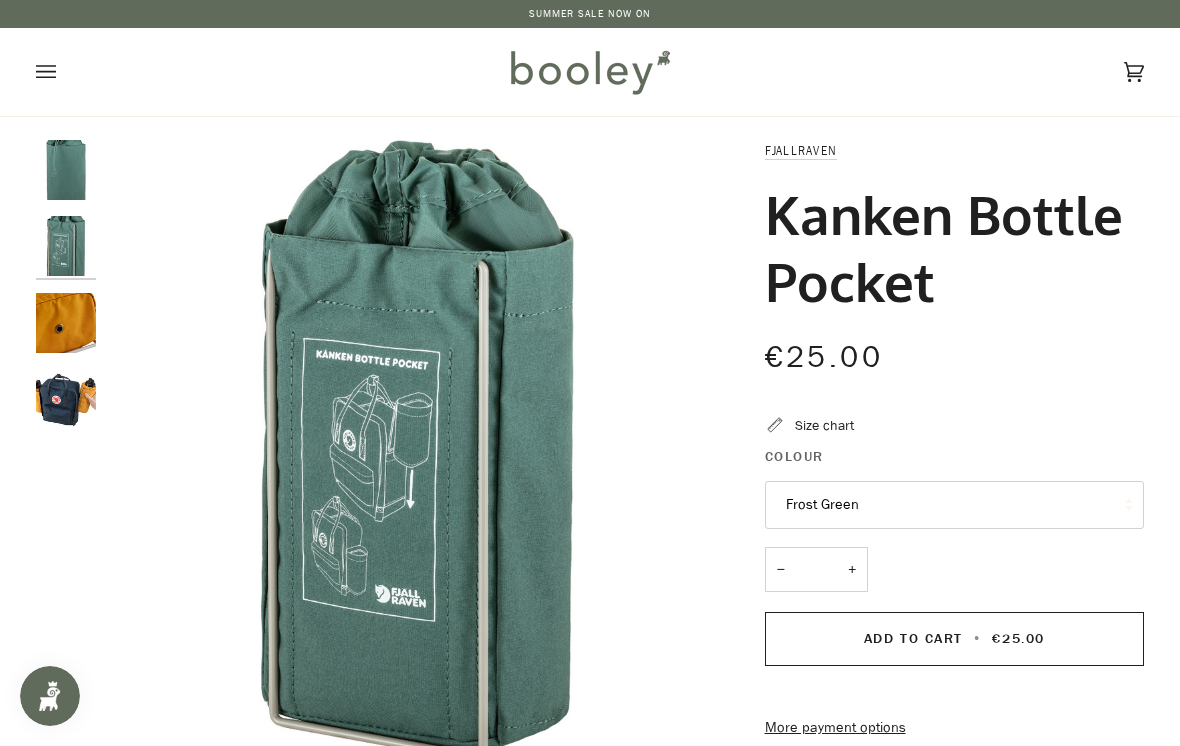 click at bounding box center (66, 323) 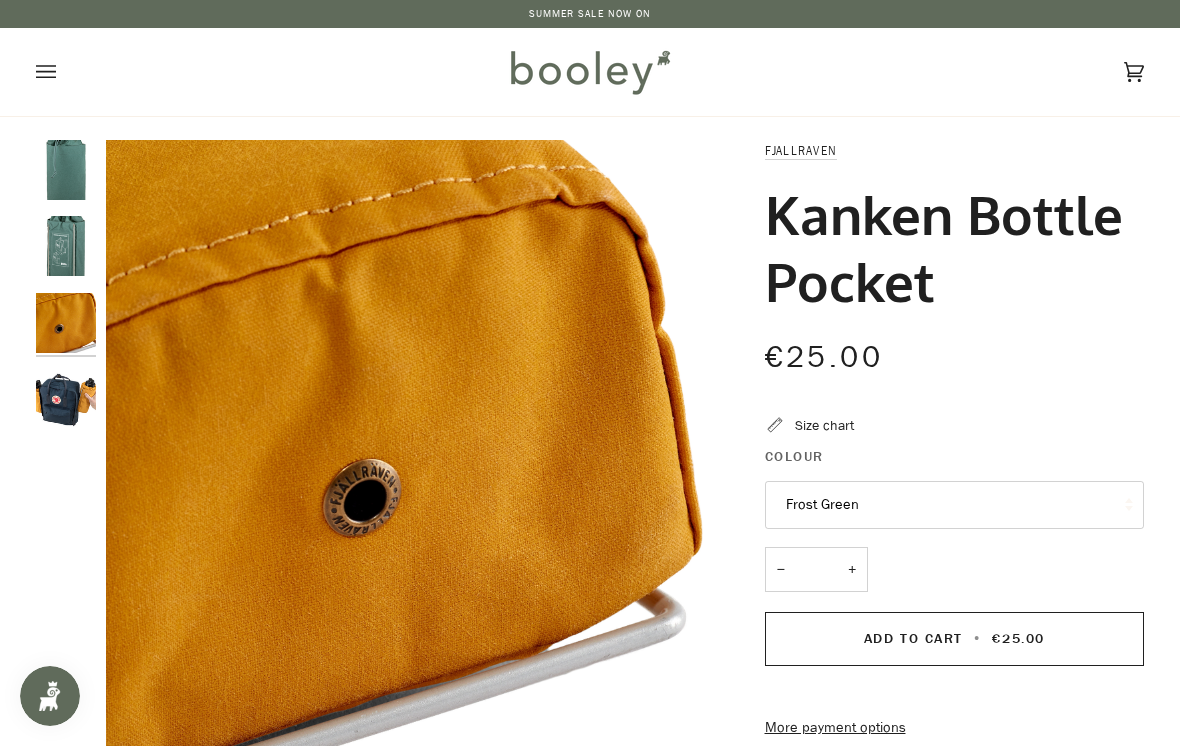 click at bounding box center [66, 400] 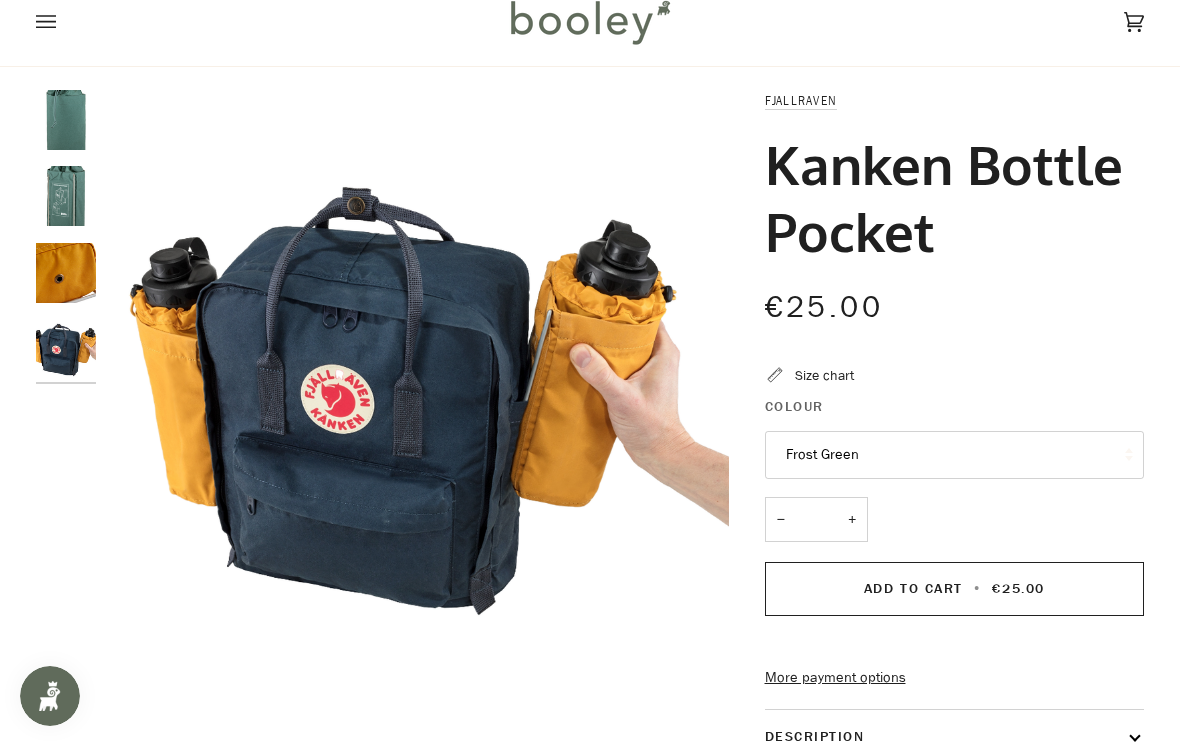 scroll, scrollTop: 60, scrollLeft: 0, axis: vertical 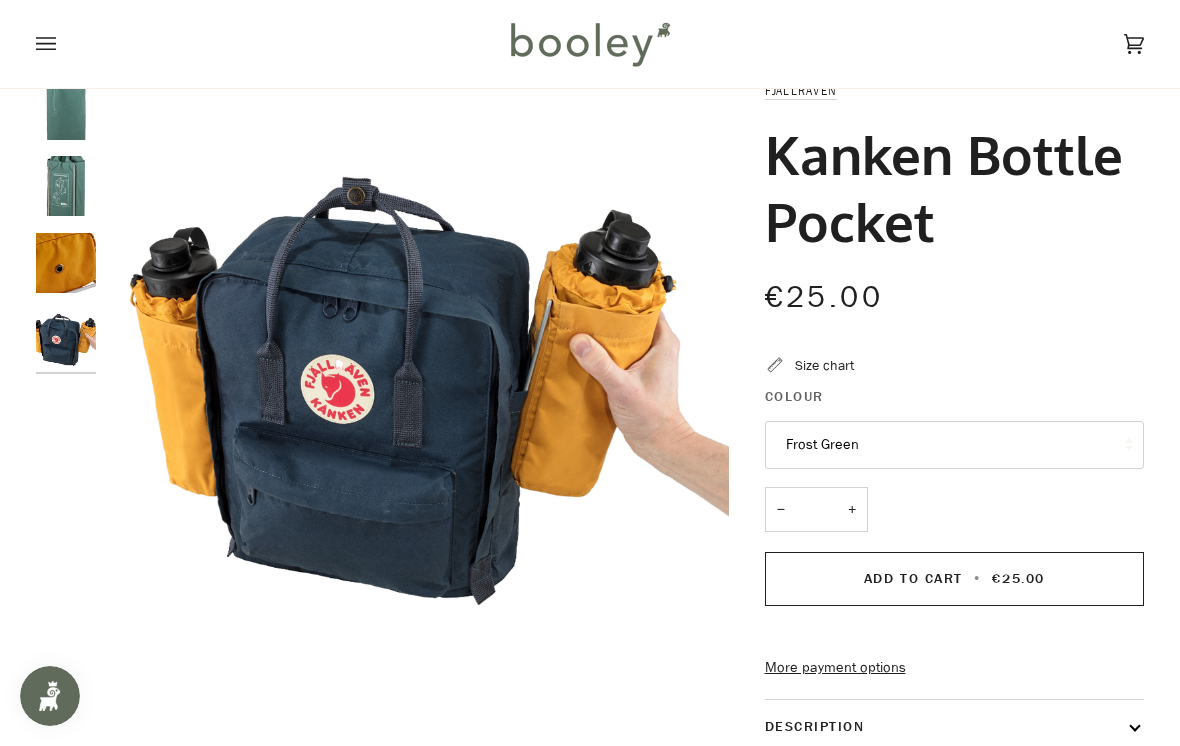 click on "Size chart" at bounding box center (824, 365) 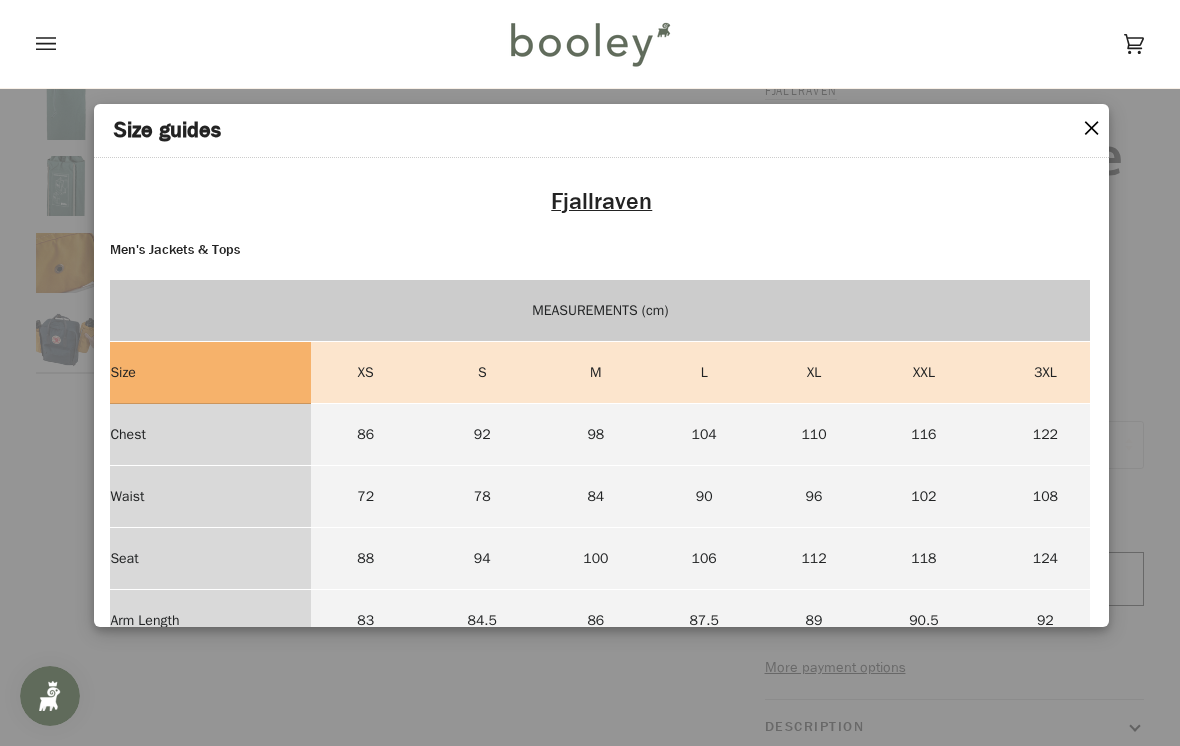 click on "✕" at bounding box center (1091, 129) 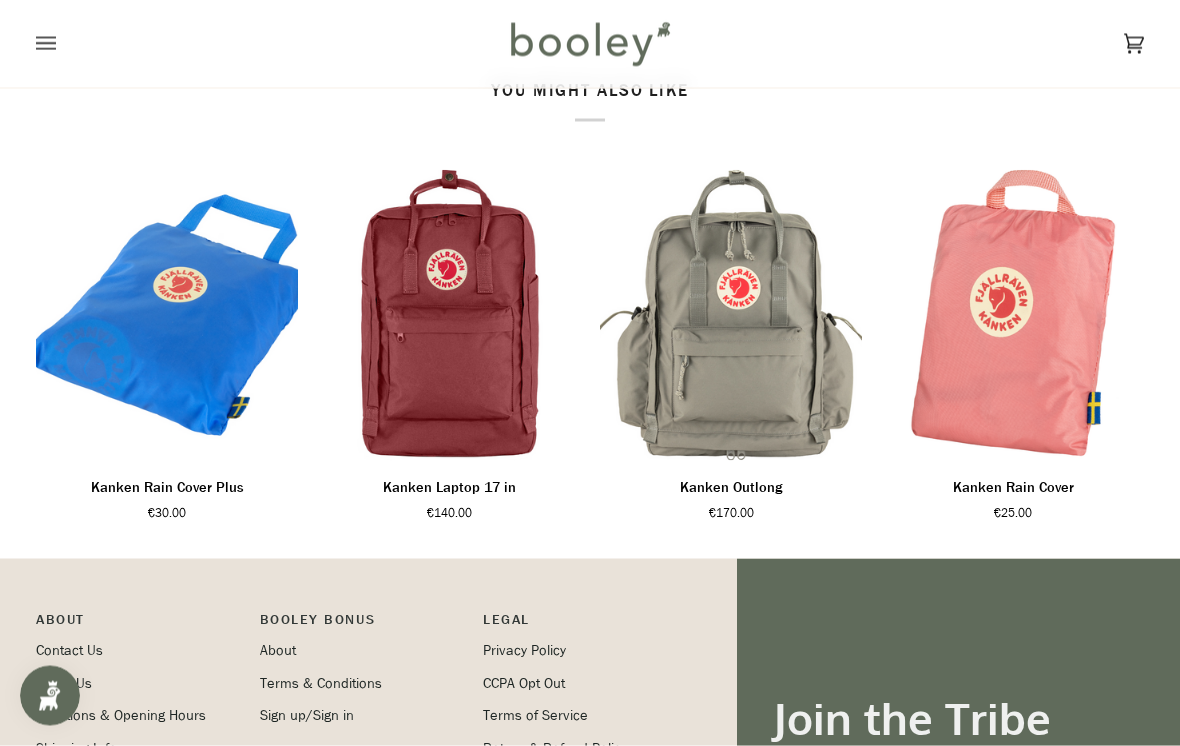 scroll, scrollTop: 1133, scrollLeft: 0, axis: vertical 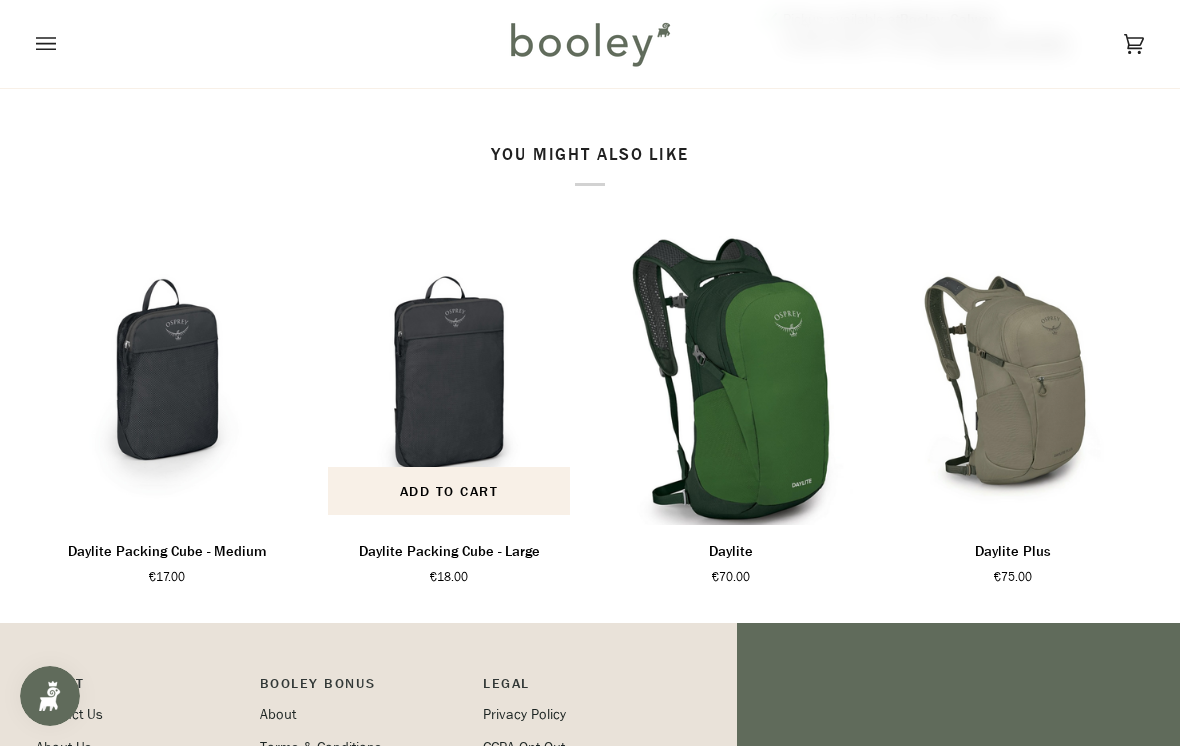 click on "€18.00" at bounding box center [449, 577] 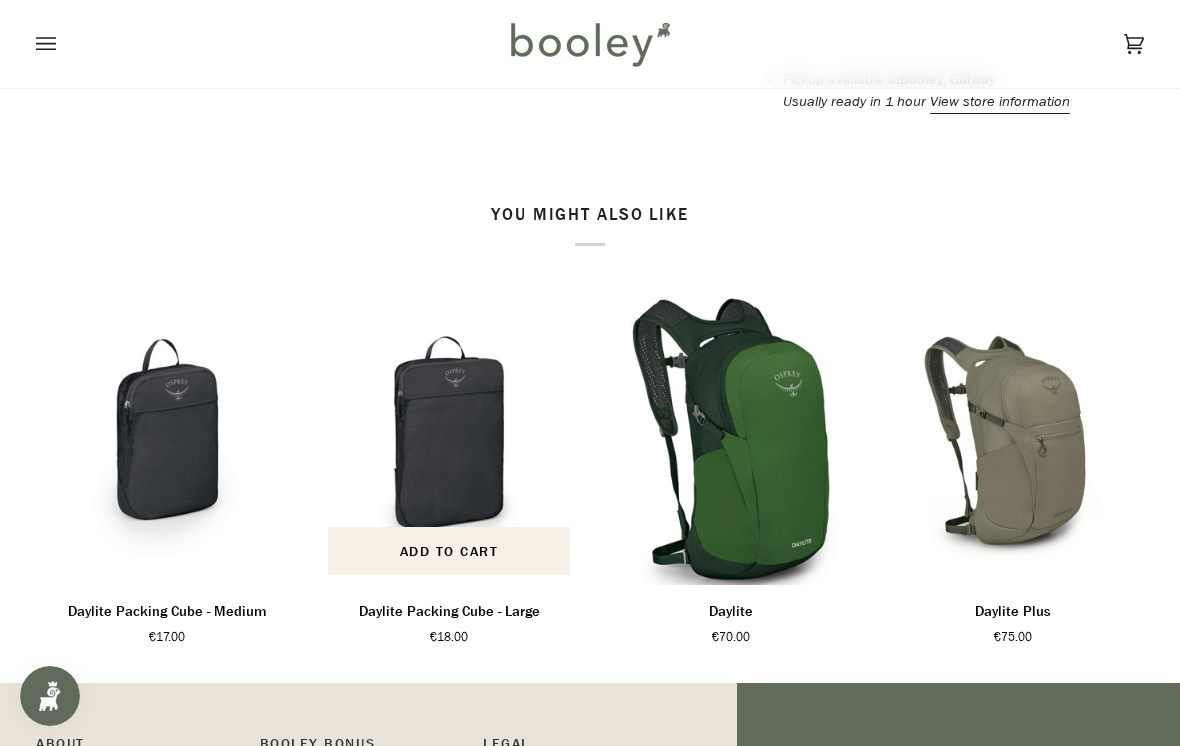 scroll, scrollTop: 1330, scrollLeft: 0, axis: vertical 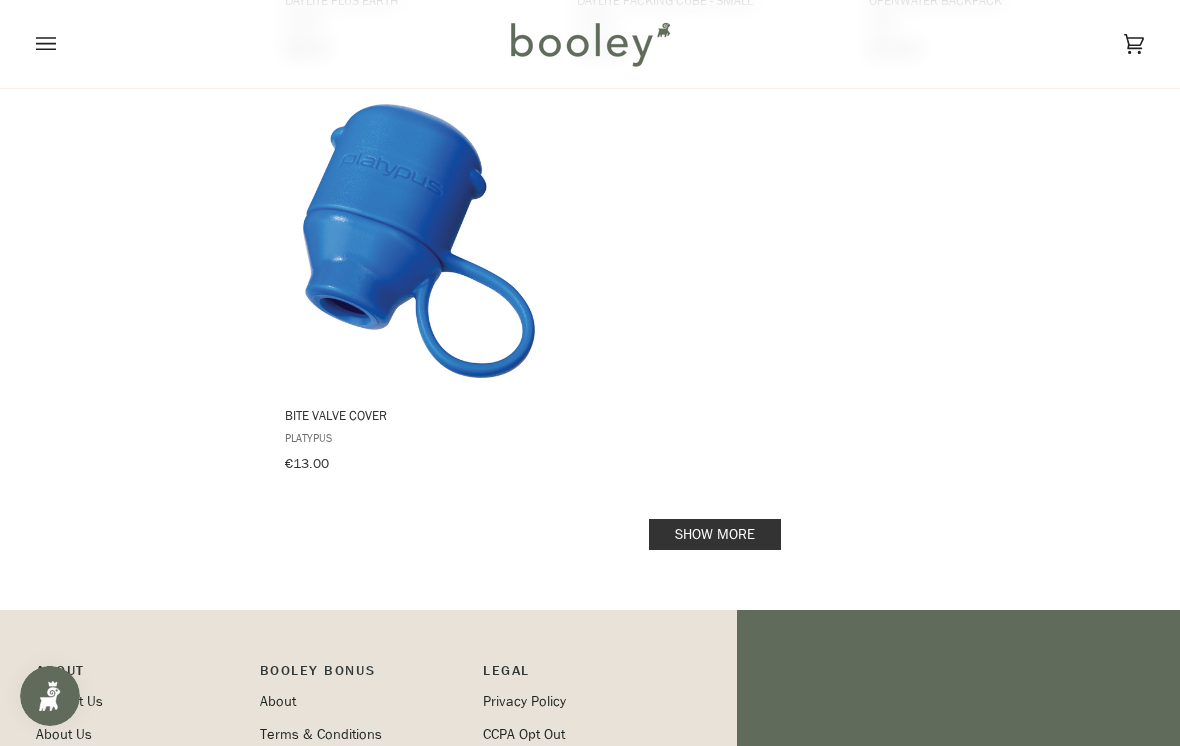 click on "Show more" at bounding box center [715, 534] 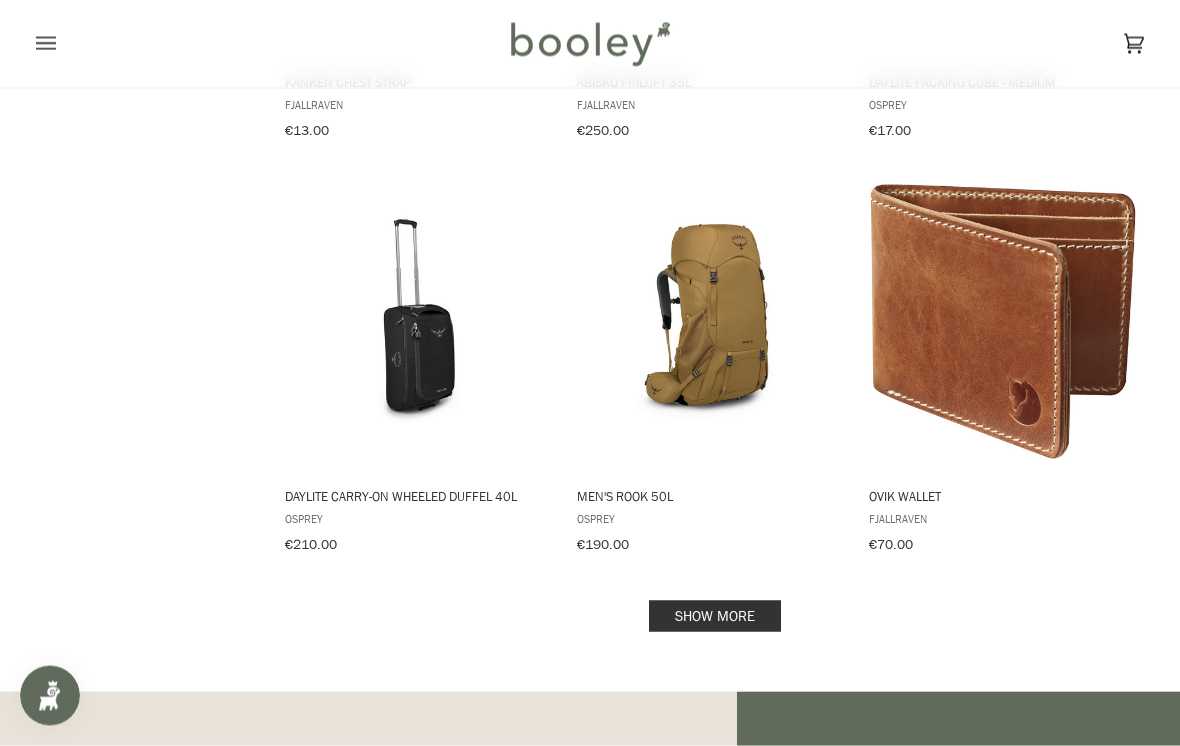 scroll, scrollTop: 16343, scrollLeft: 0, axis: vertical 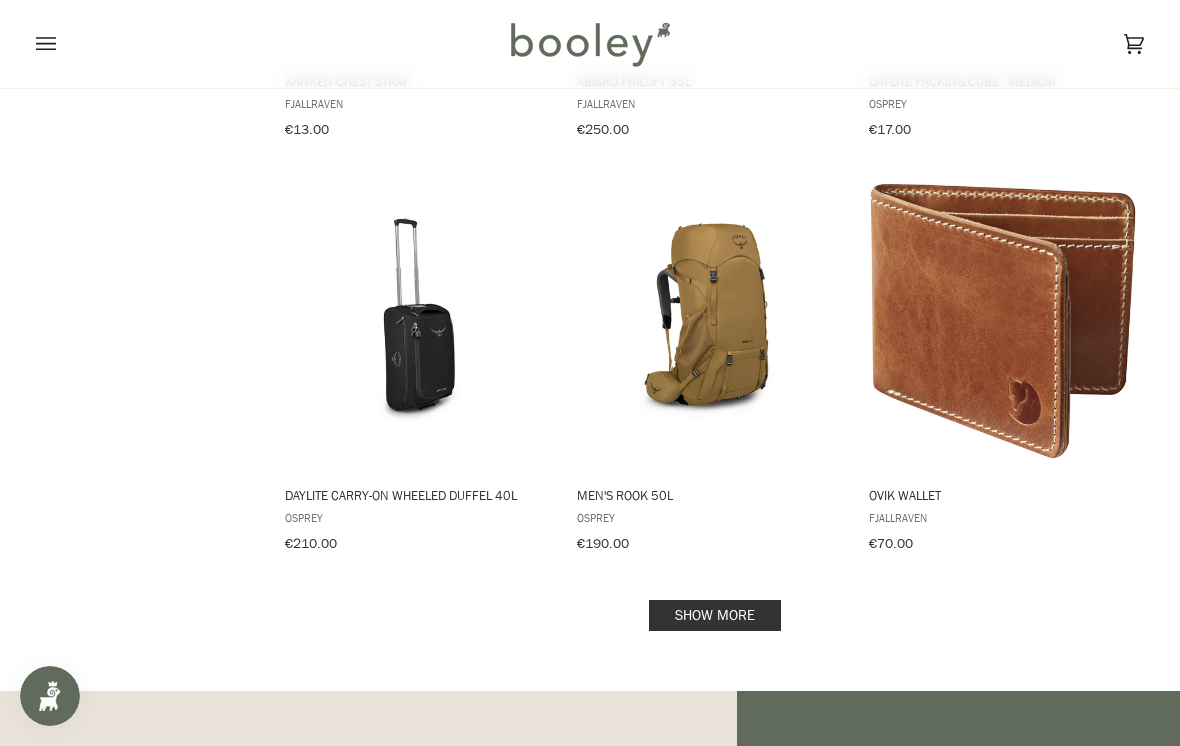 click on "Showing  127  results
Showing  127  results for "Bags"
Products 127 Featured Featured Title: A-Z Title: Z-A Date: New to Old Date: Old to New Price: Low to High Price: High to Low Discount: High to Low Bestselling
Category Everyday Bags 22 Hiking Bags 27 Waterproof Bags 20 Travel Bags 19 Small Bags 13 Hip Packs 12 Wallets 3 Bag Accessories 11 Capacity + 20 Litres 72 - 20 Litres 44 Size L Brand Arc'teryx 1 Barts 1 Columbia 14 COMPRESSPORT 1 Fjallraven 18 Helly Hansen 4 Jansport 1 Lowe Alpine 9 Orca 3 Osprey 28 Patagonia 18 Platypus 2 Rab 2 Rip Curl 4 Salomon 1 SealLine 5 Sea to Summit 1 The North Face 10 YETI 4 Colour Beige Black Blue Brown Clear Green Grey Multicolour Orange Pink Purple Red White Yellow Price , € **  –  *** €12 €280 €12 €79 €146 €213 €280 Available At Athlone 70 Galway 107 Kanken  Fjallraven €100.00 View product Daylite  Osprey €70.00" at bounding box center [590, -7722] 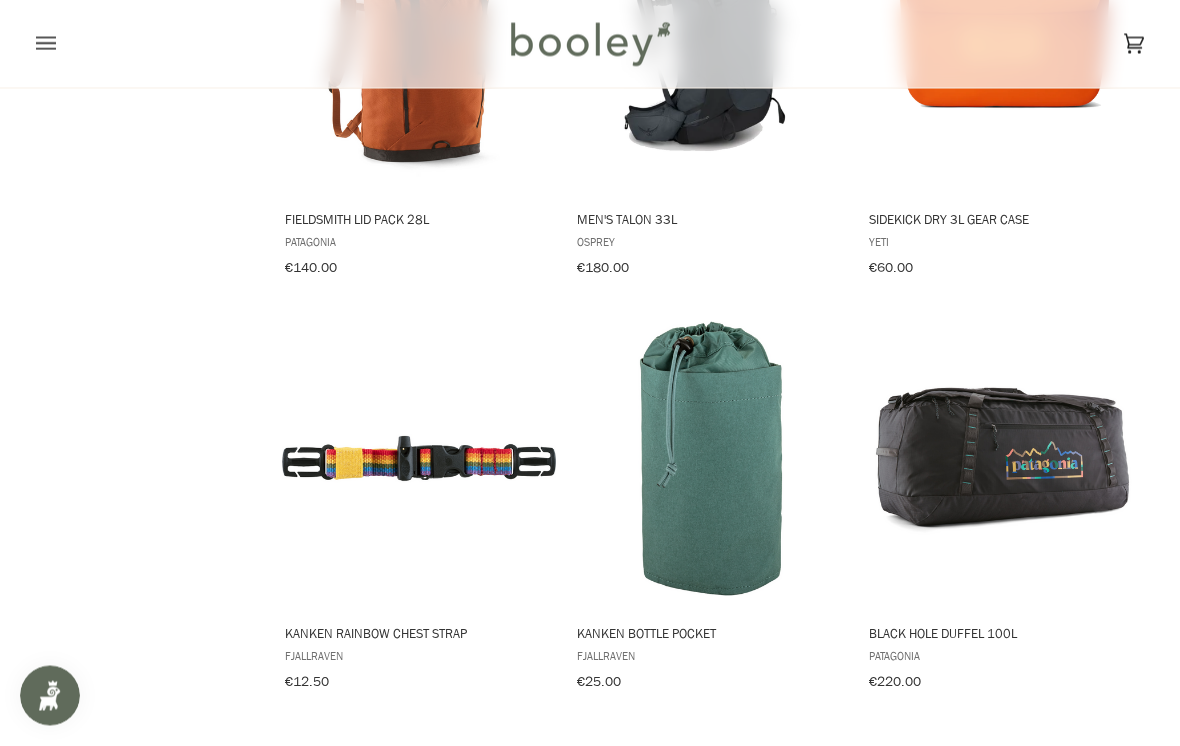 scroll, scrollTop: 12847, scrollLeft: 0, axis: vertical 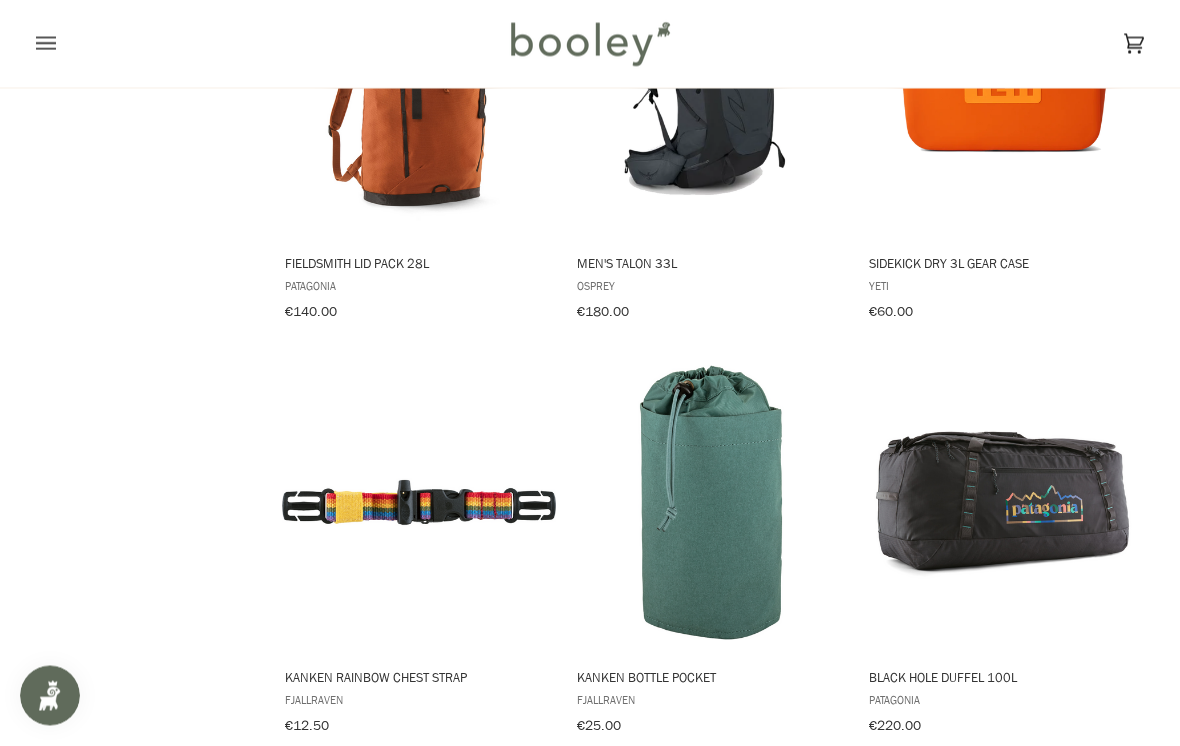 click 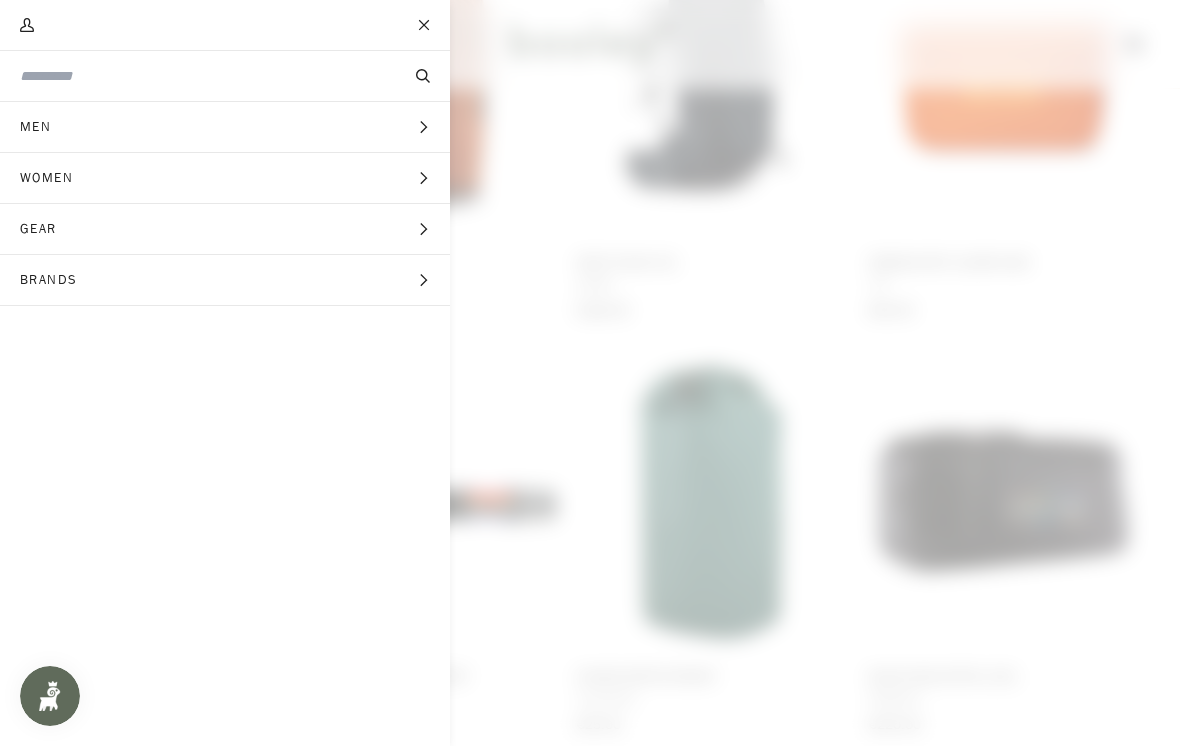 click at bounding box center (191, 76) 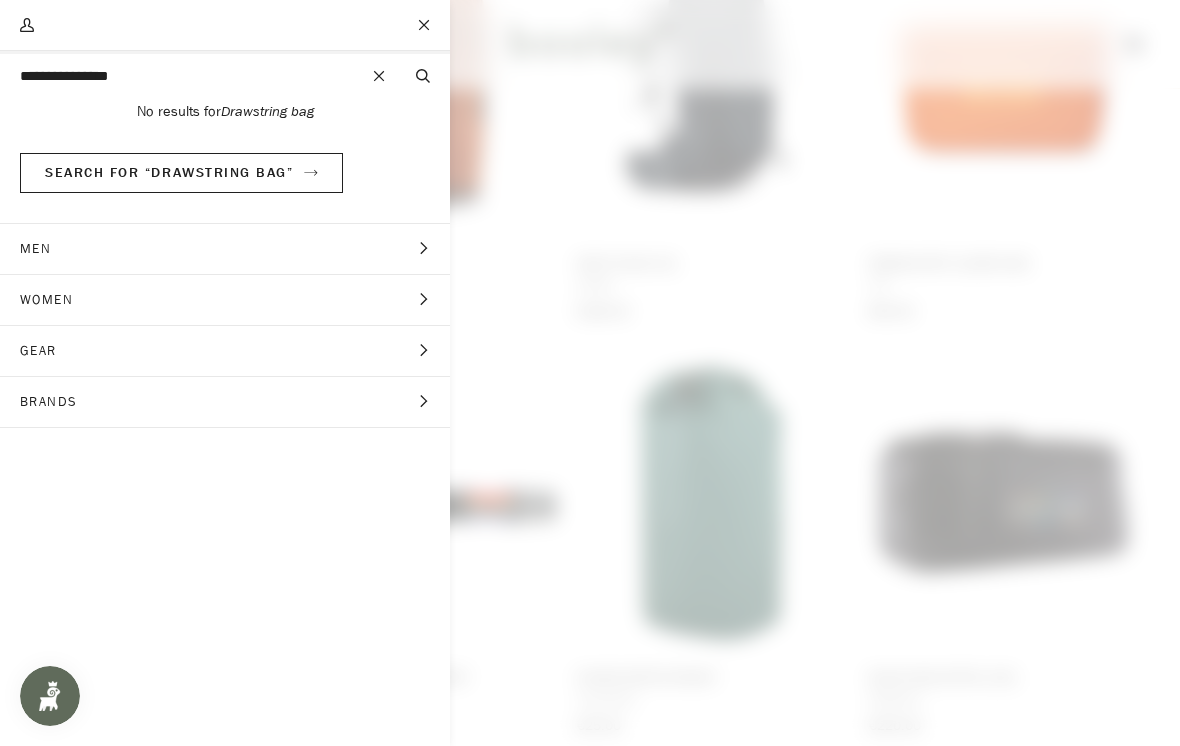 type on "**********" 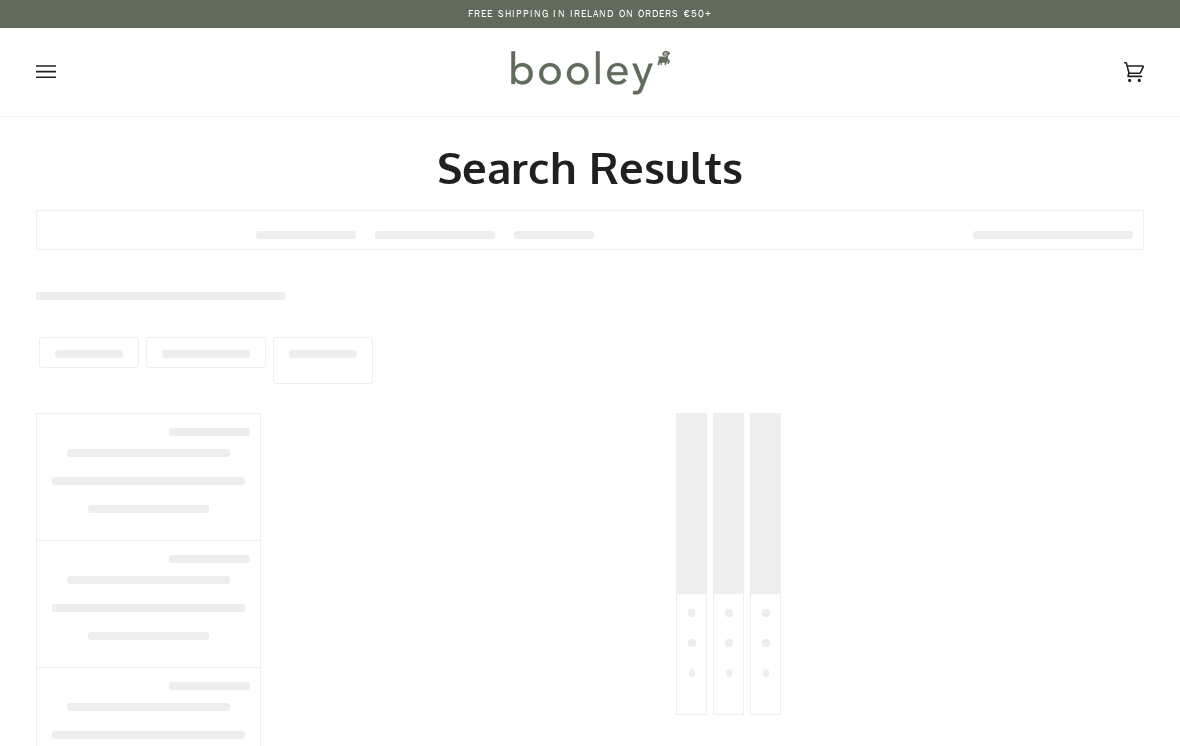 scroll, scrollTop: 0, scrollLeft: 0, axis: both 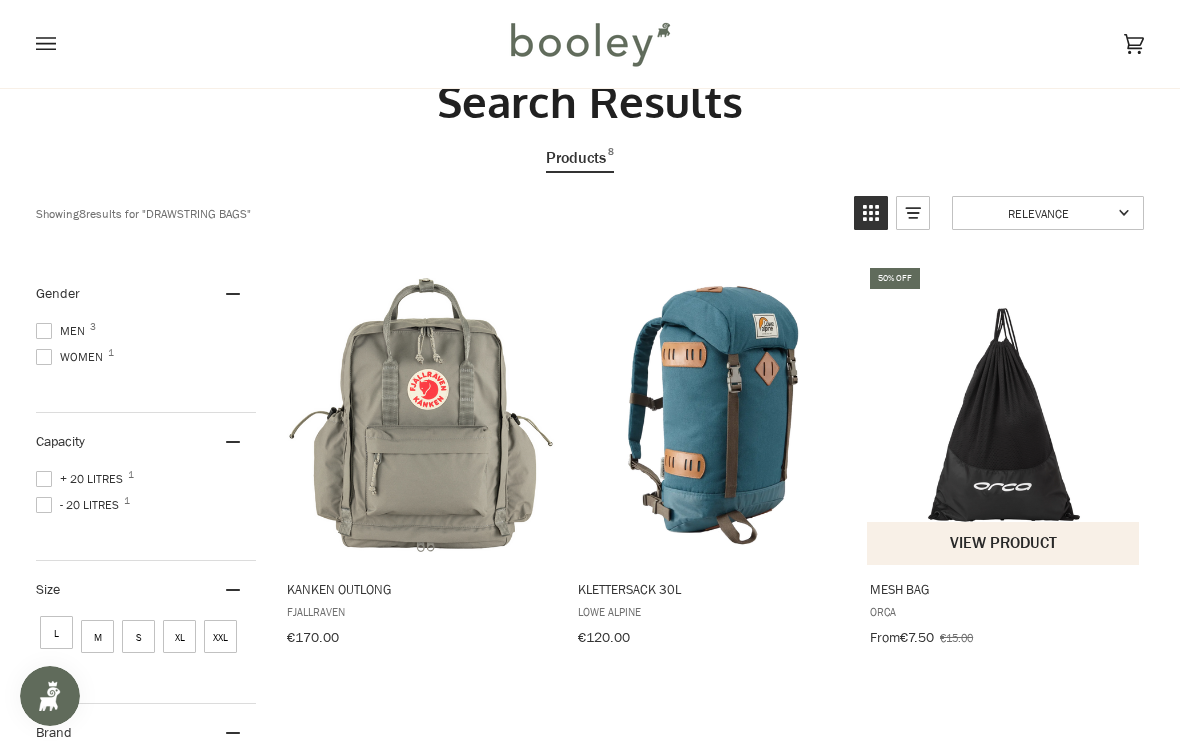 click at bounding box center [1004, 415] 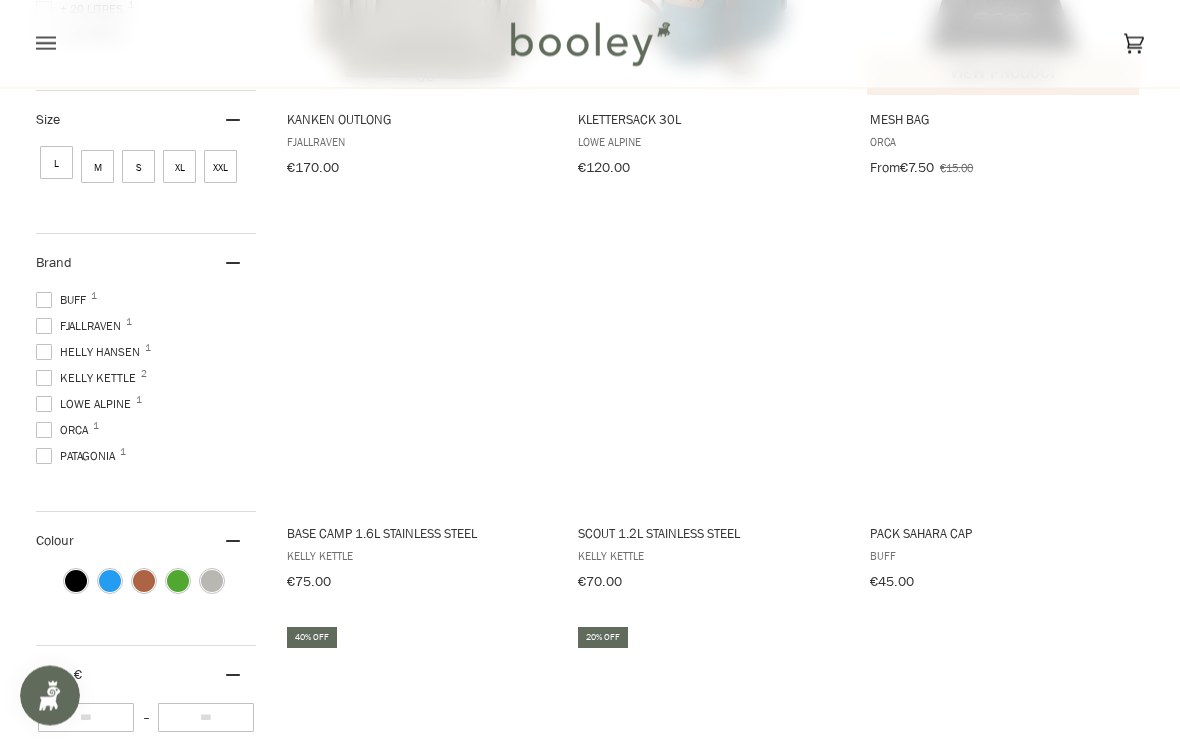 scroll, scrollTop: 536, scrollLeft: 0, axis: vertical 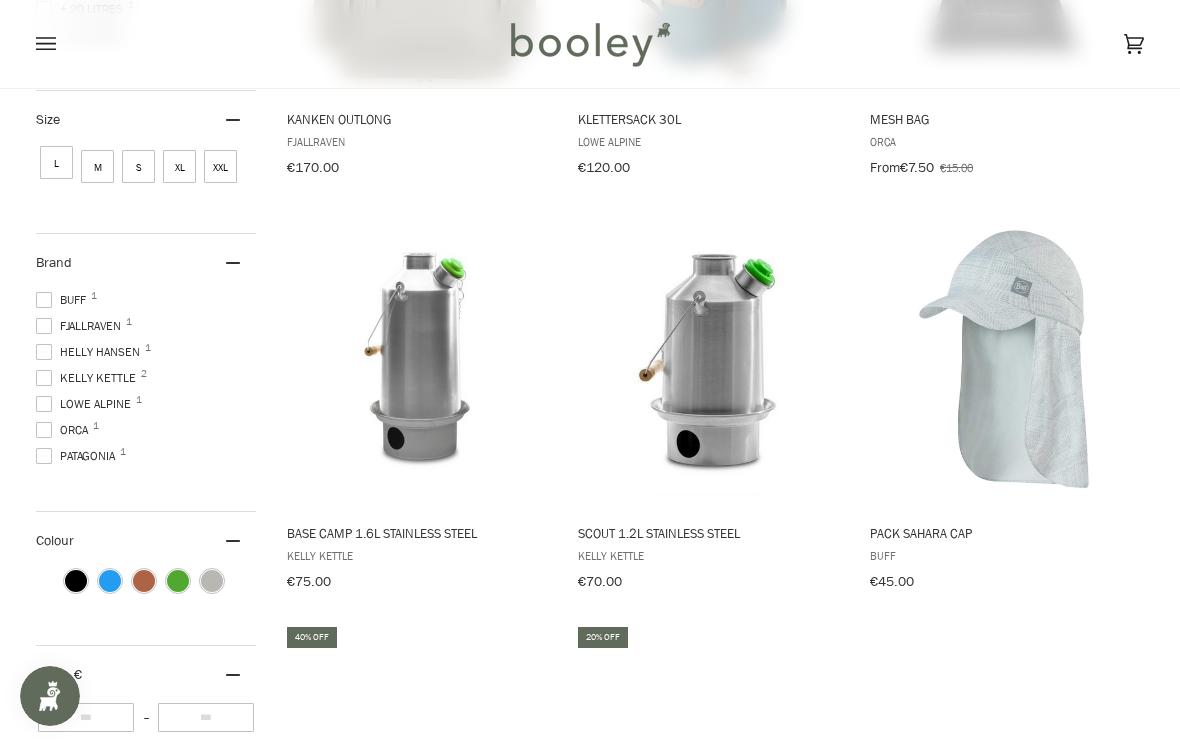 click on "Brand" at bounding box center (146, 262) 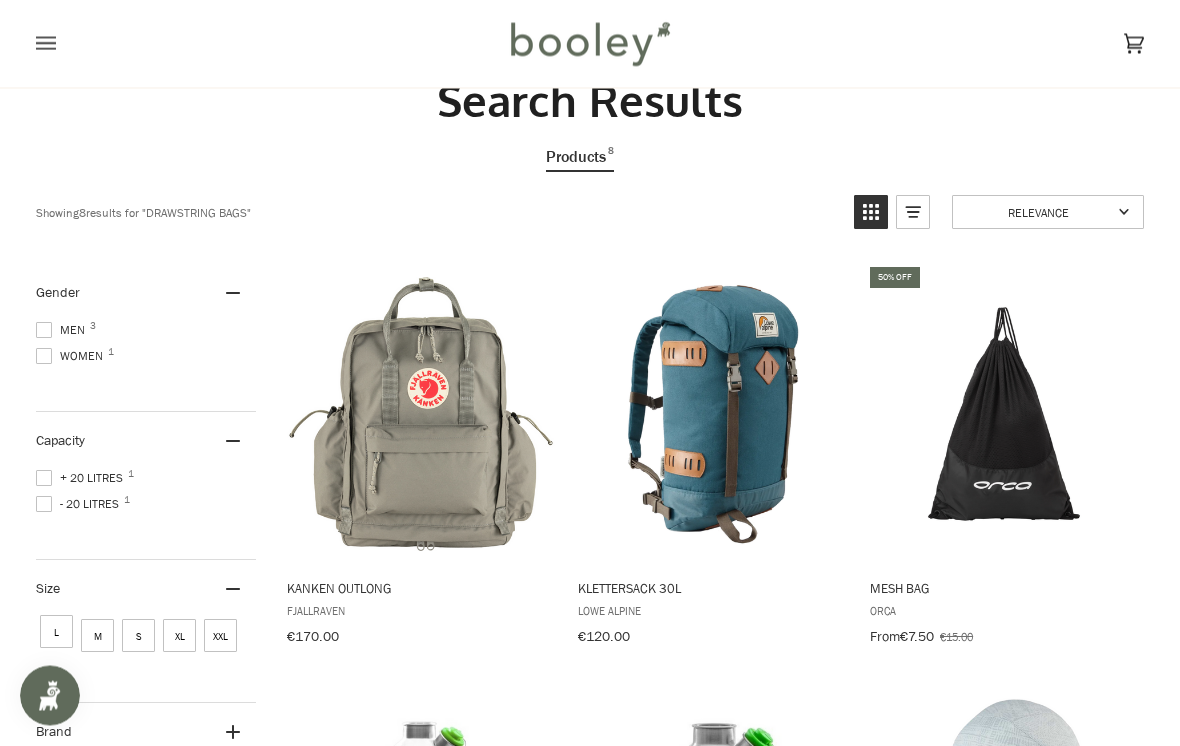 scroll, scrollTop: 0, scrollLeft: 0, axis: both 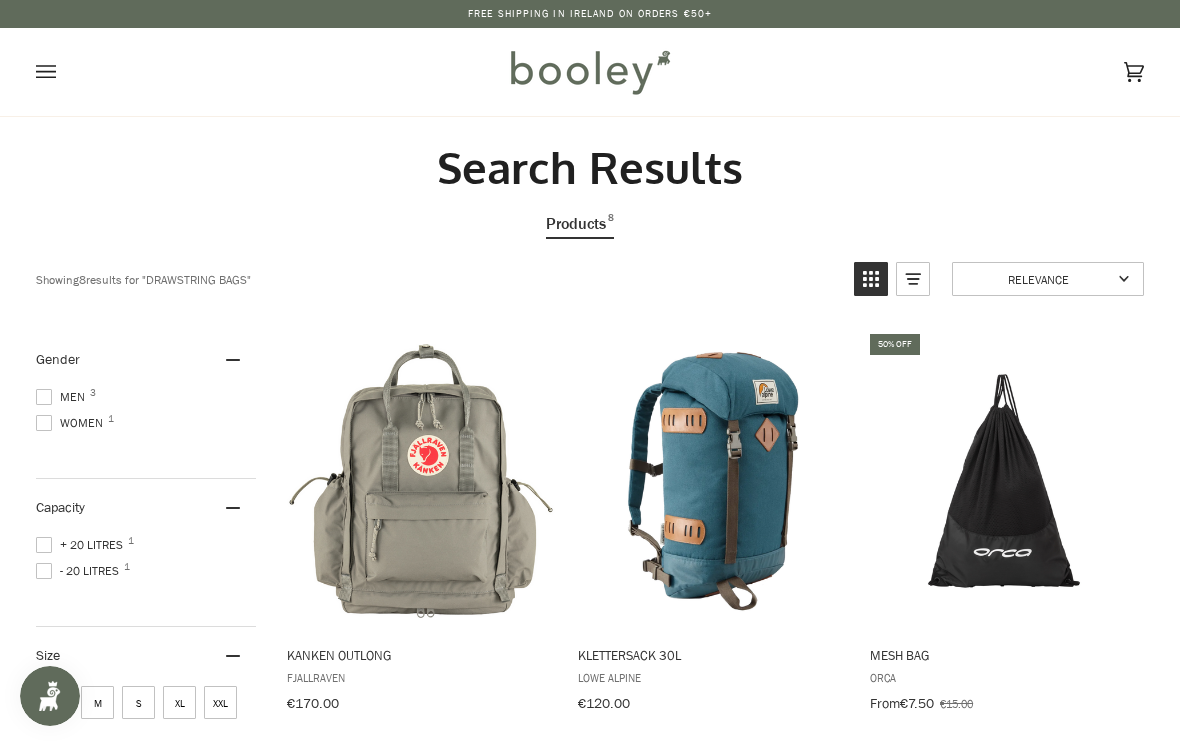click on "Gender" at bounding box center [146, 359] 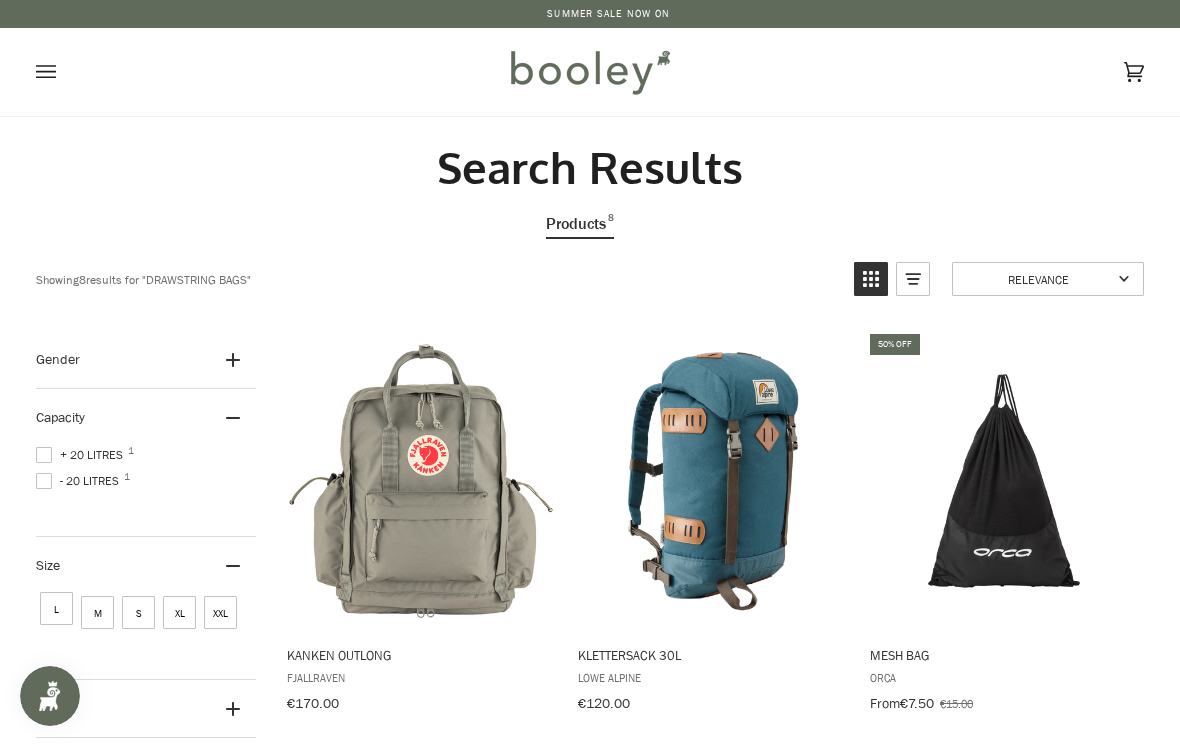 click on "Capacity" at bounding box center [146, 417] 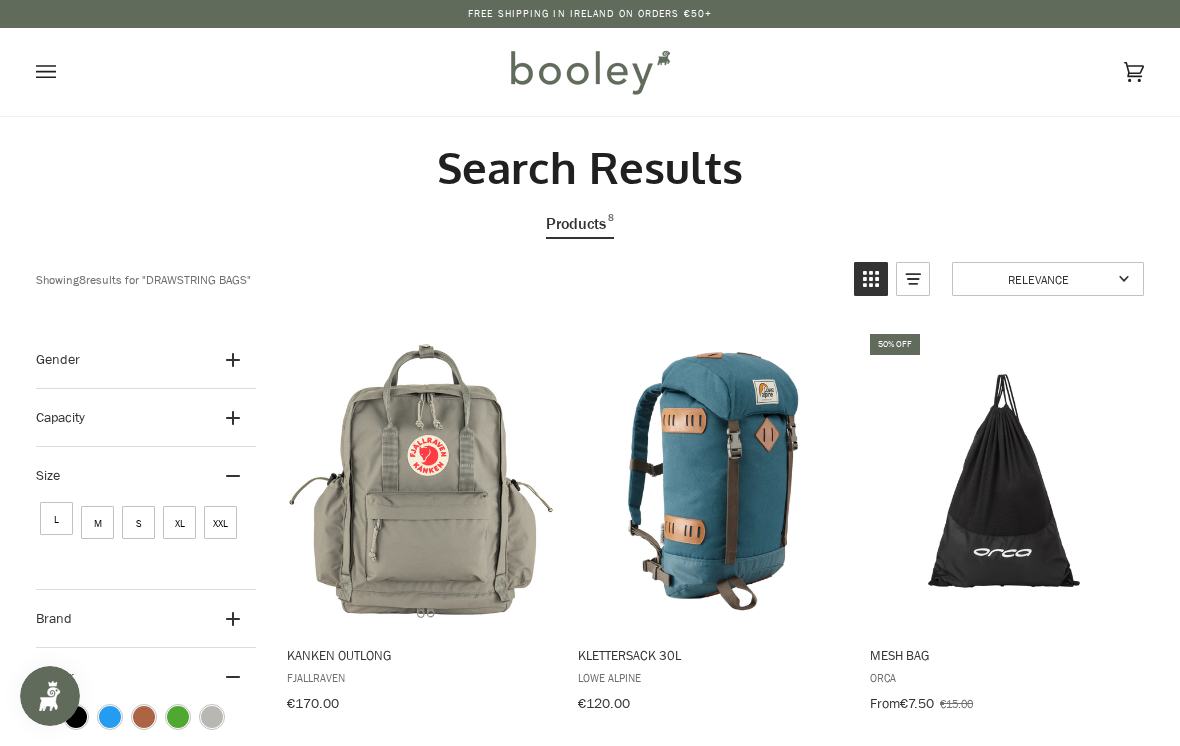 click 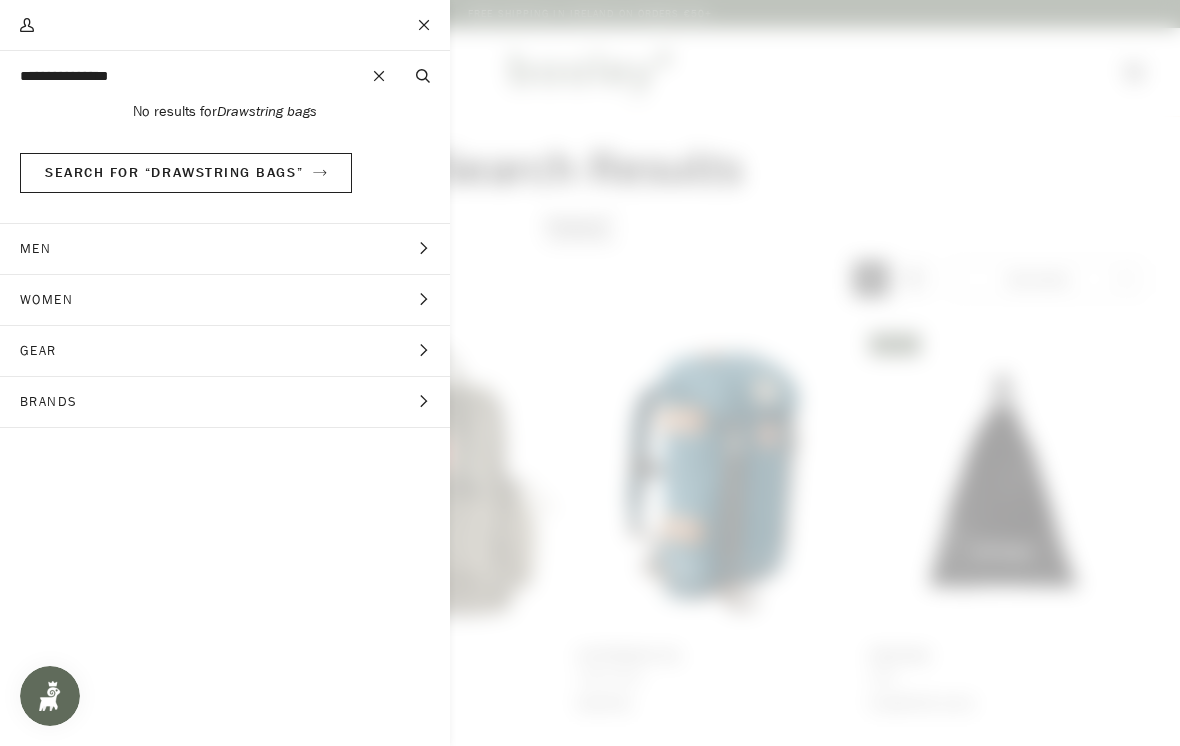 click on "Women" at bounding box center [53, 300] 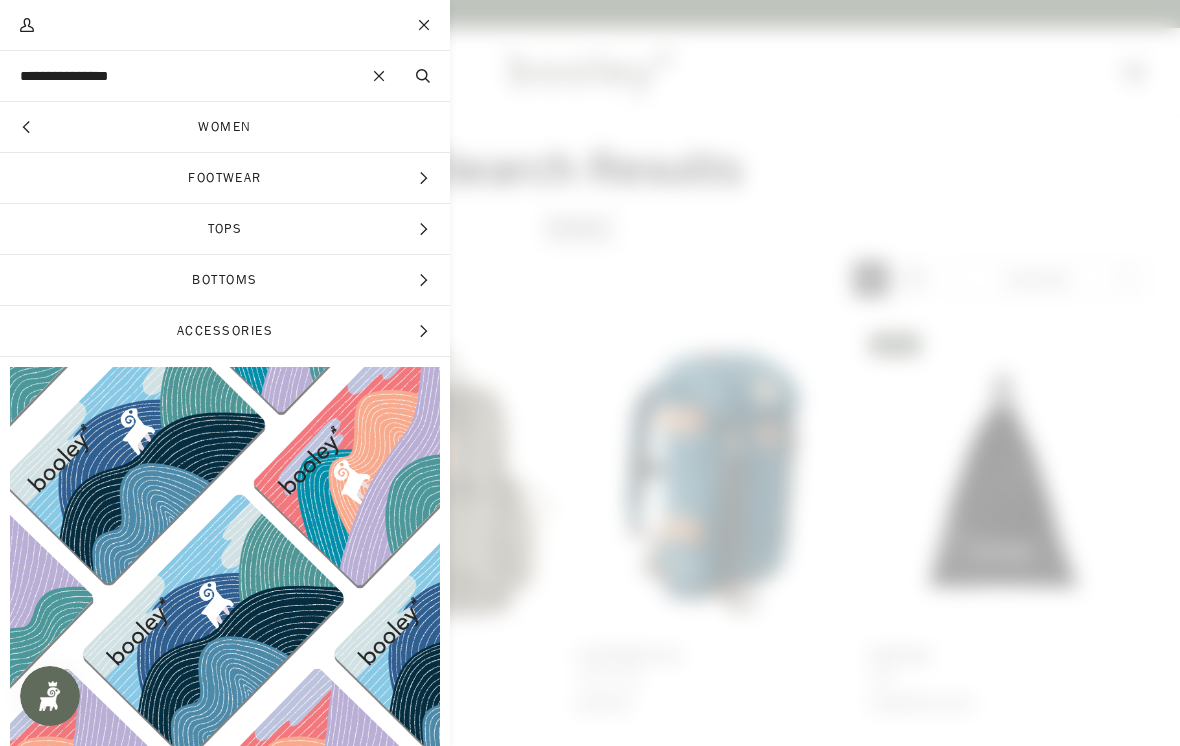 click on "Women" at bounding box center (225, 127) 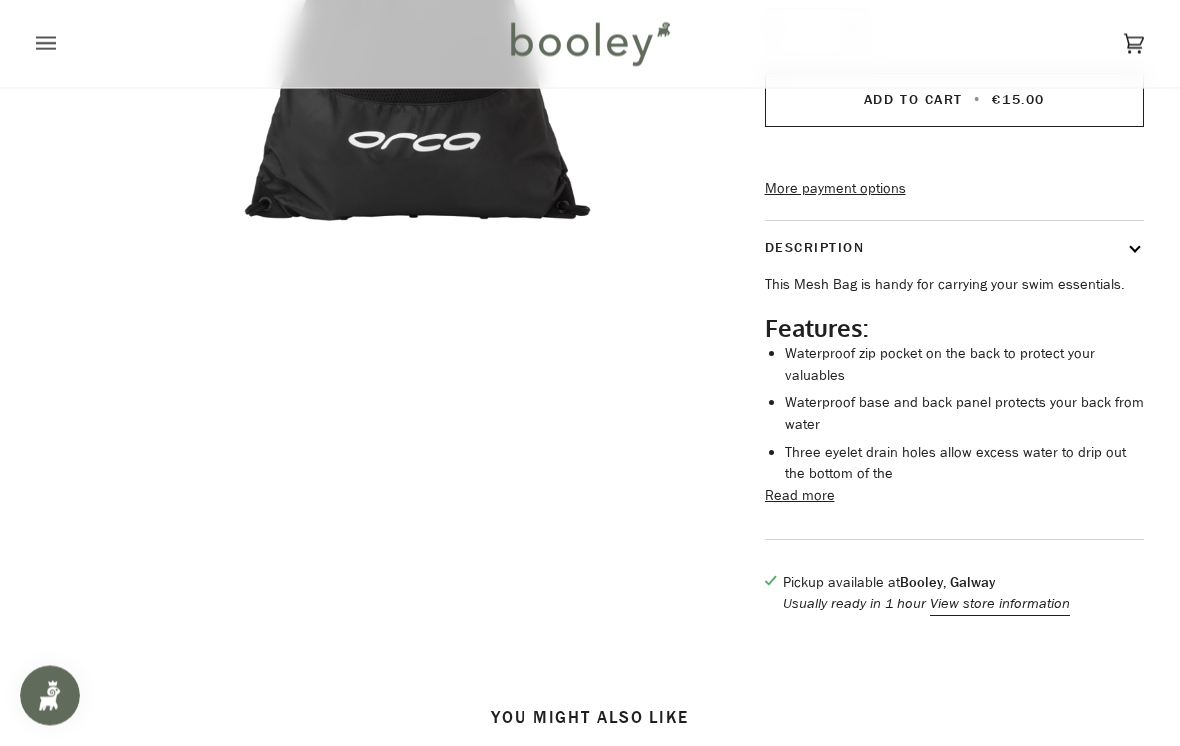 scroll, scrollTop: 473, scrollLeft: 0, axis: vertical 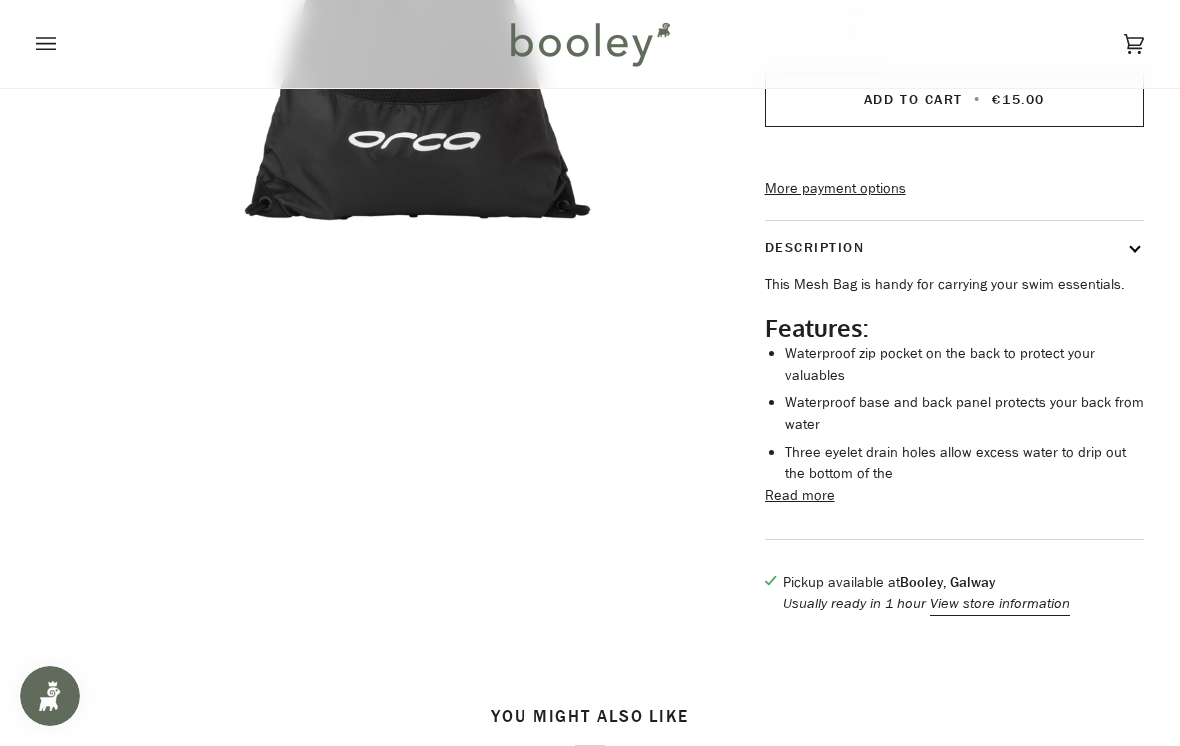 click on "Read more" at bounding box center [800, 496] 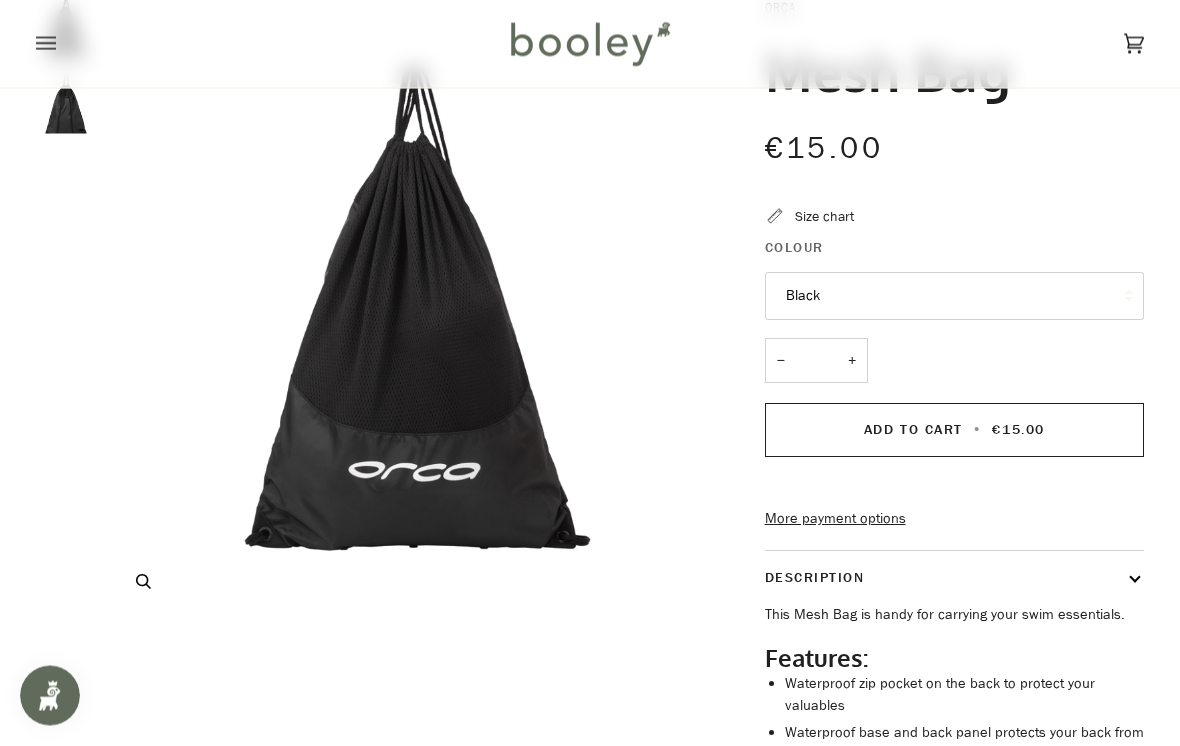 scroll, scrollTop: 140, scrollLeft: 0, axis: vertical 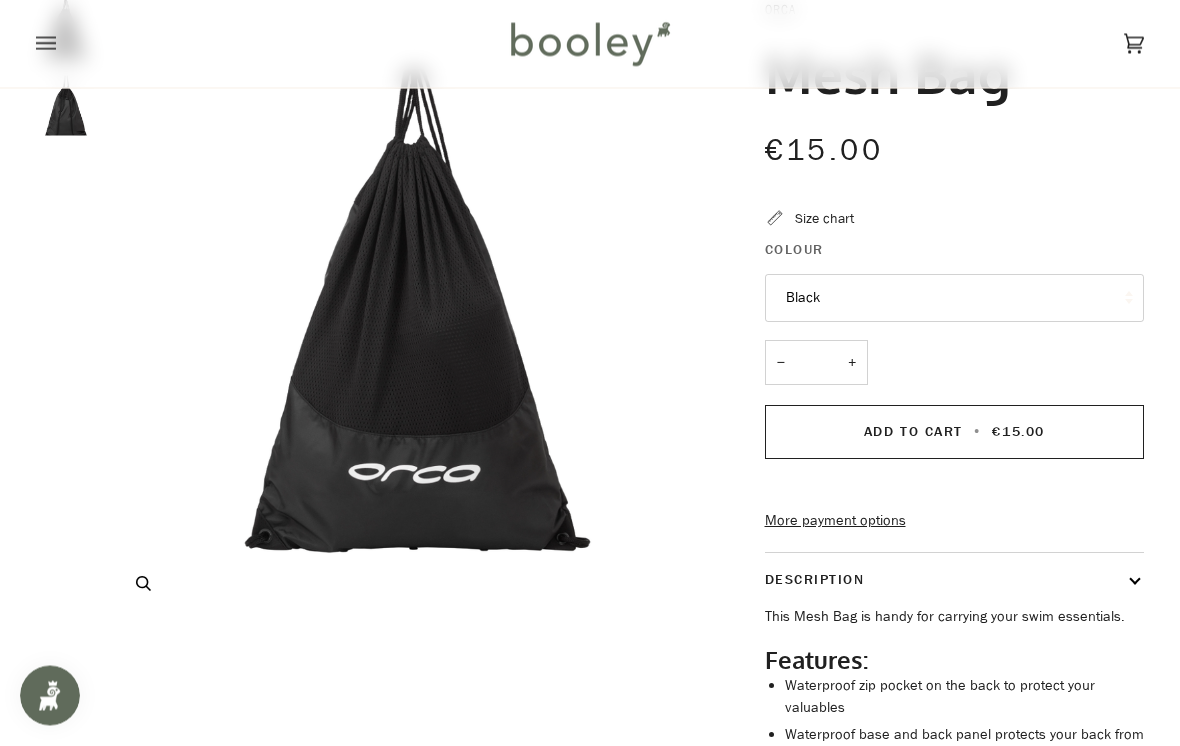 click at bounding box center (417, 311) 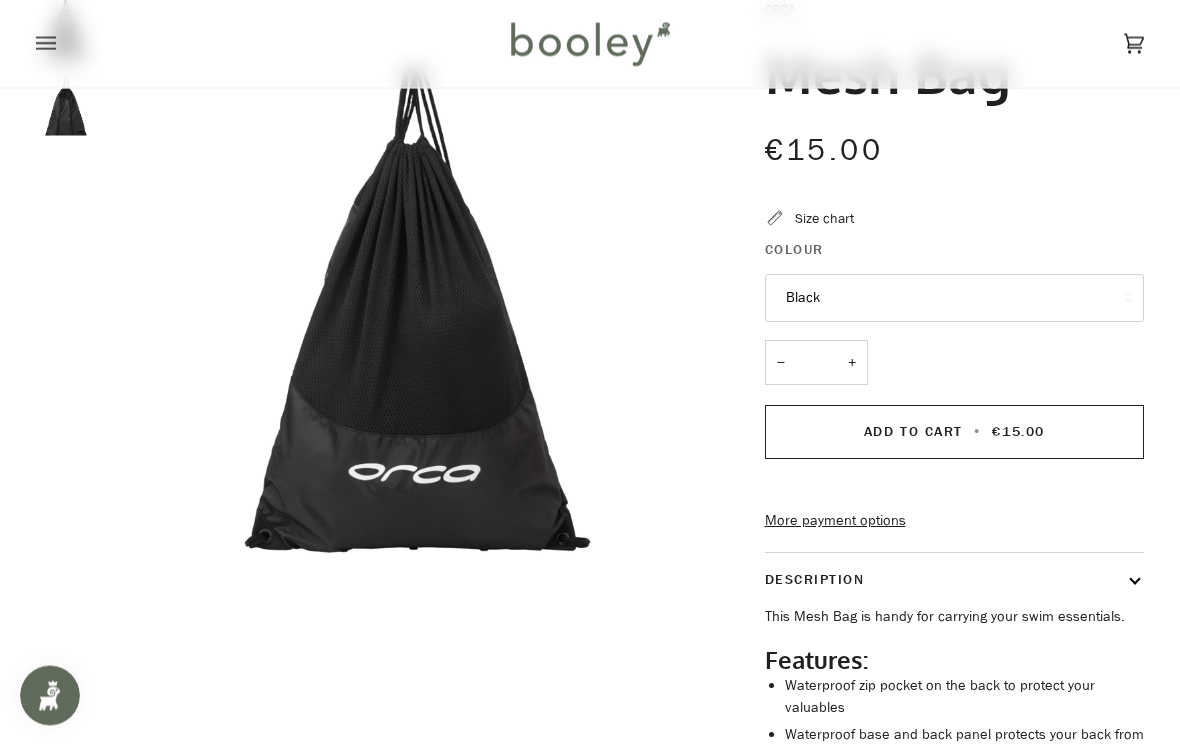 click at bounding box center (66, 106) 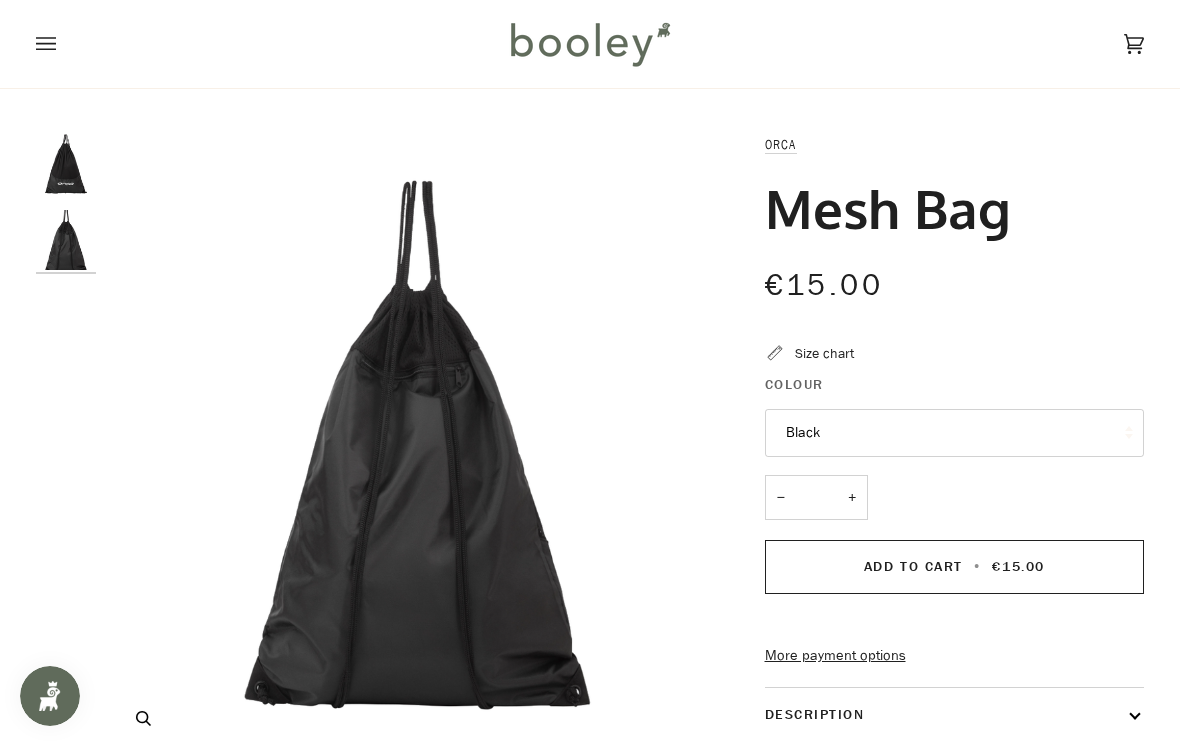 scroll, scrollTop: 0, scrollLeft: 0, axis: both 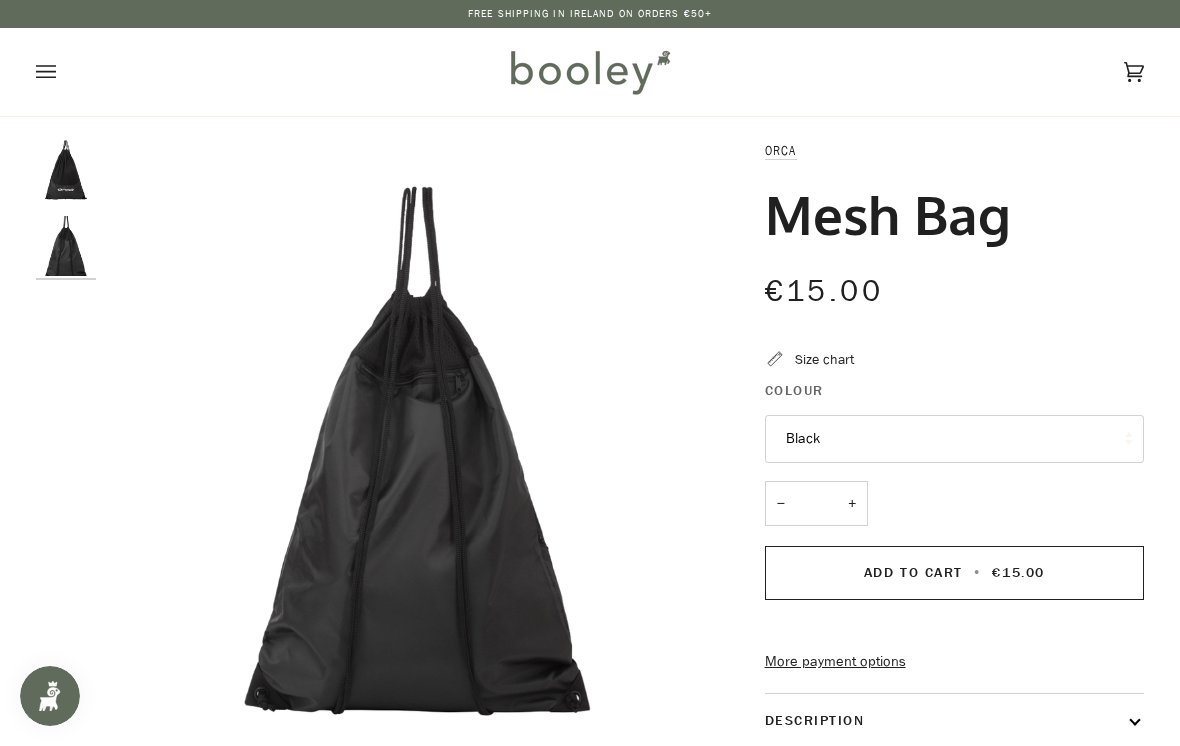 click at bounding box center (66, 170) 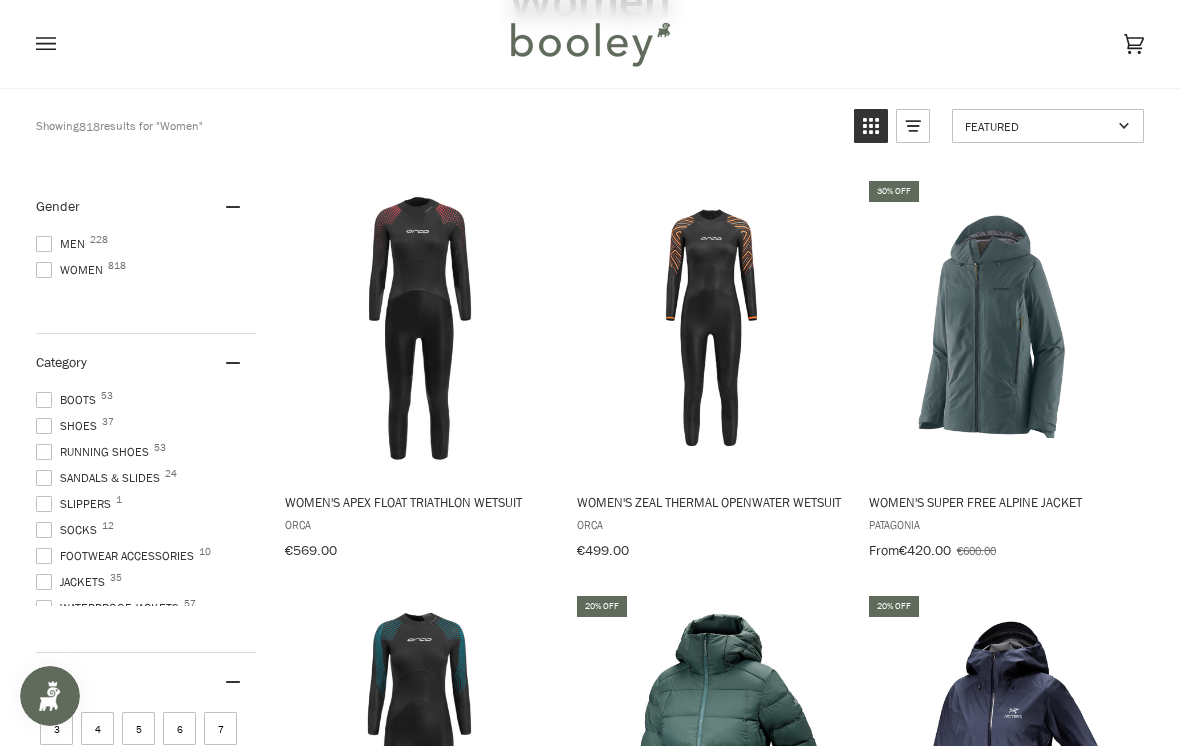 scroll, scrollTop: 0, scrollLeft: 0, axis: both 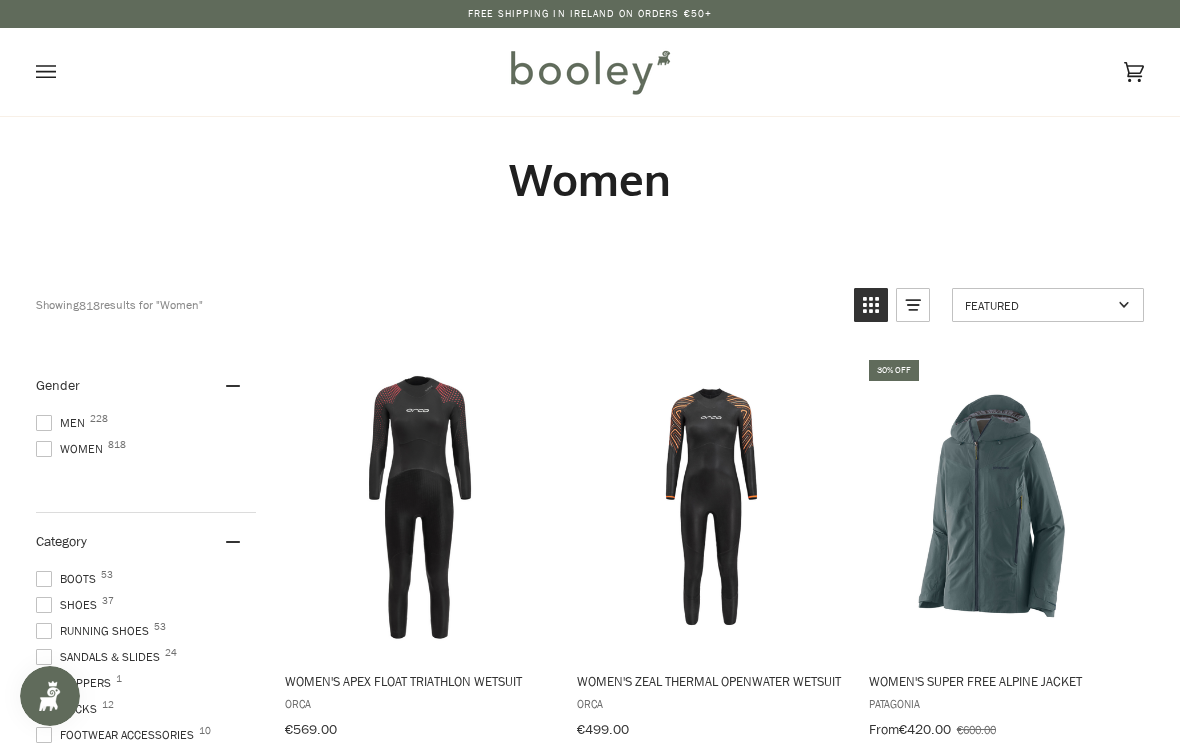 click 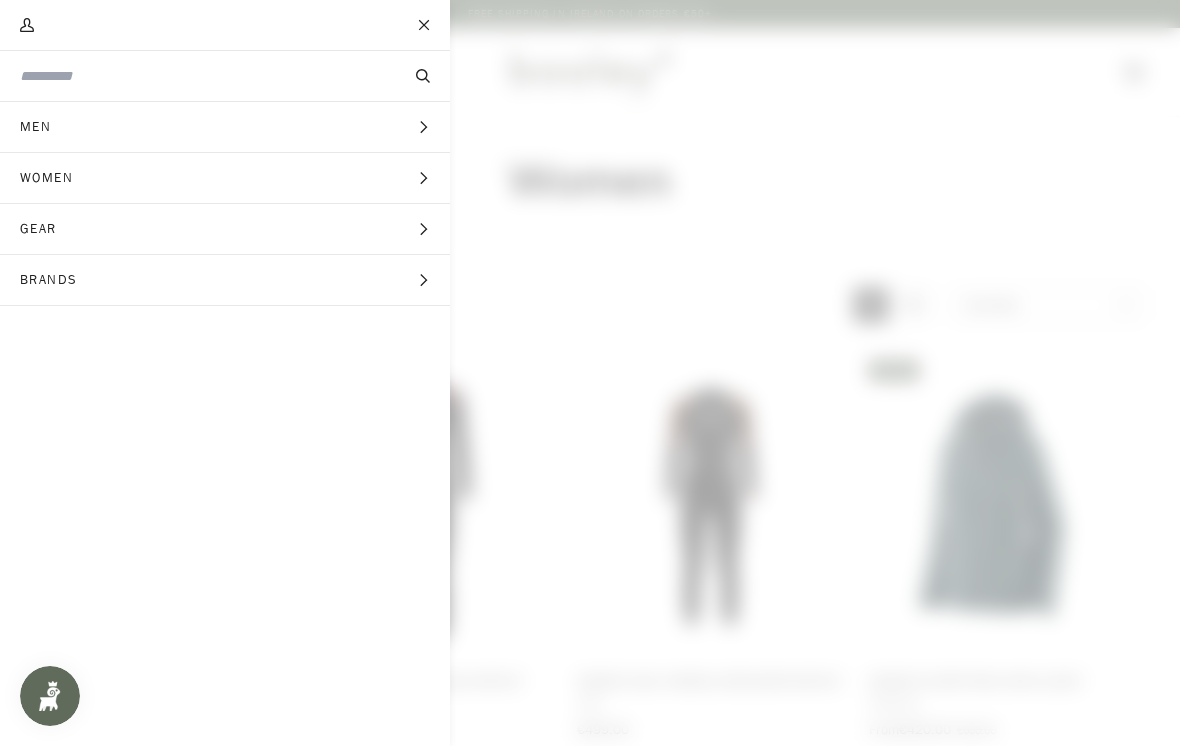 click on "Gear" at bounding box center [45, 229] 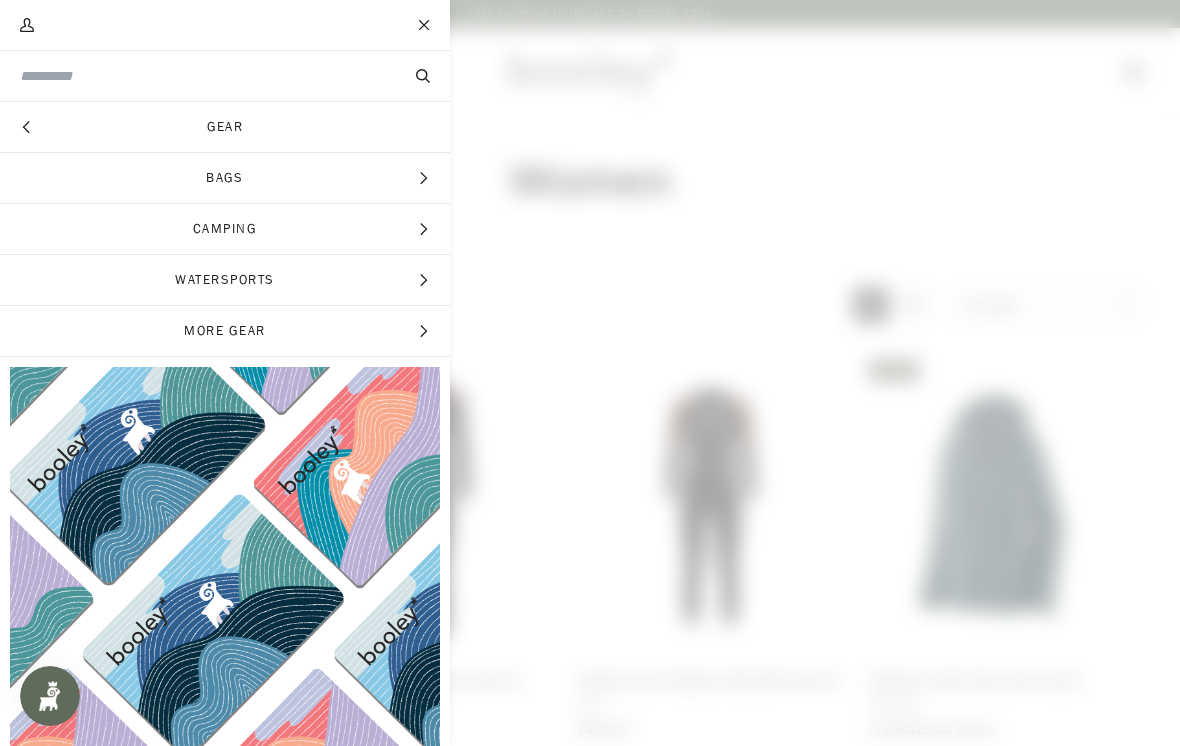 click on "Bags" at bounding box center [225, 178] 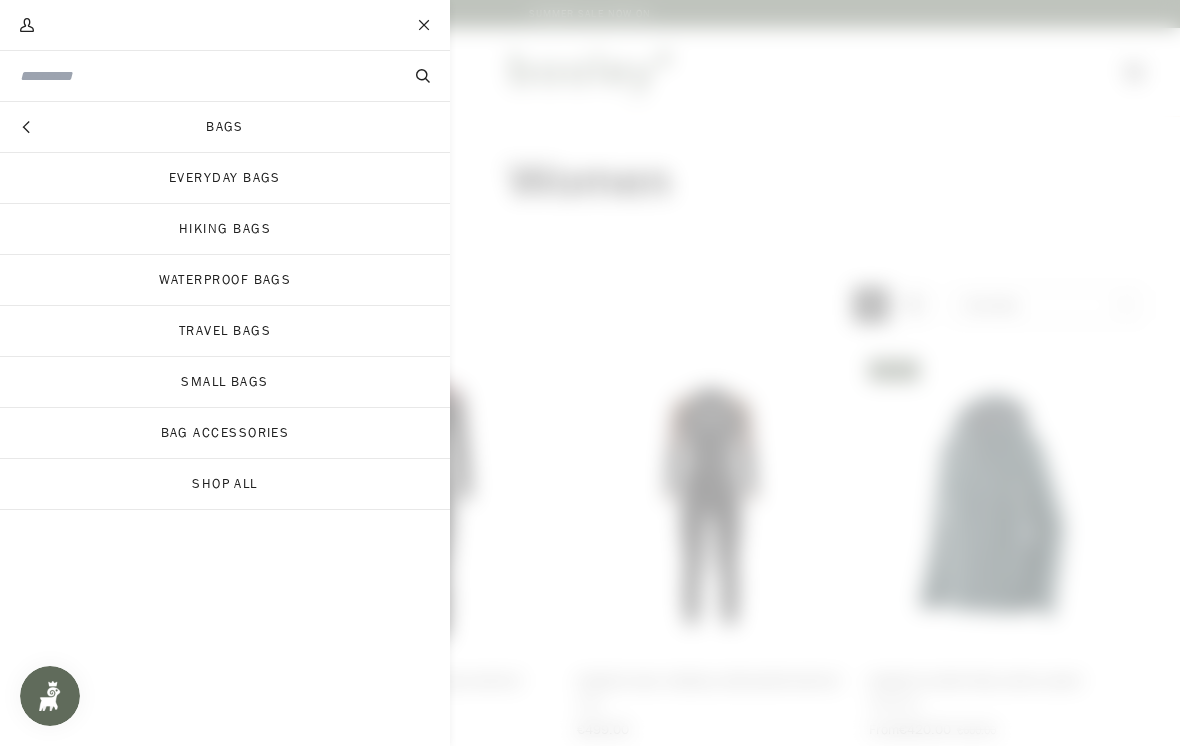 click on "Hiking Bags" at bounding box center [225, 229] 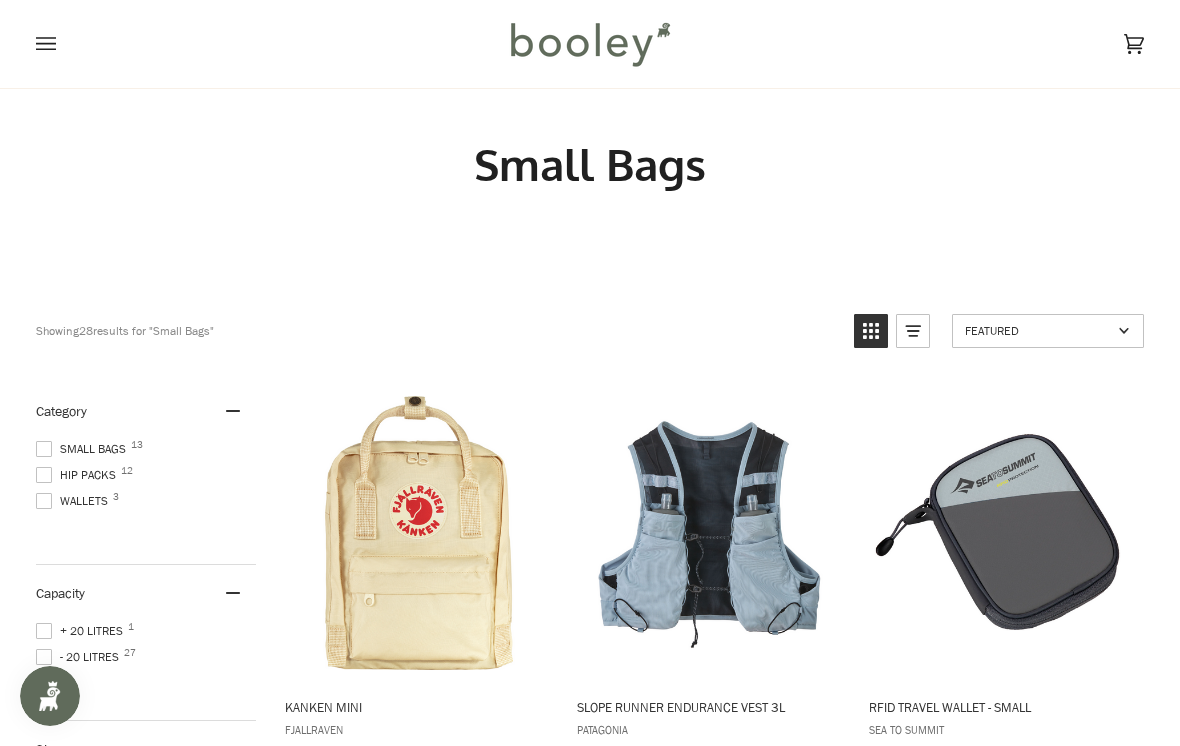 scroll, scrollTop: 0, scrollLeft: 0, axis: both 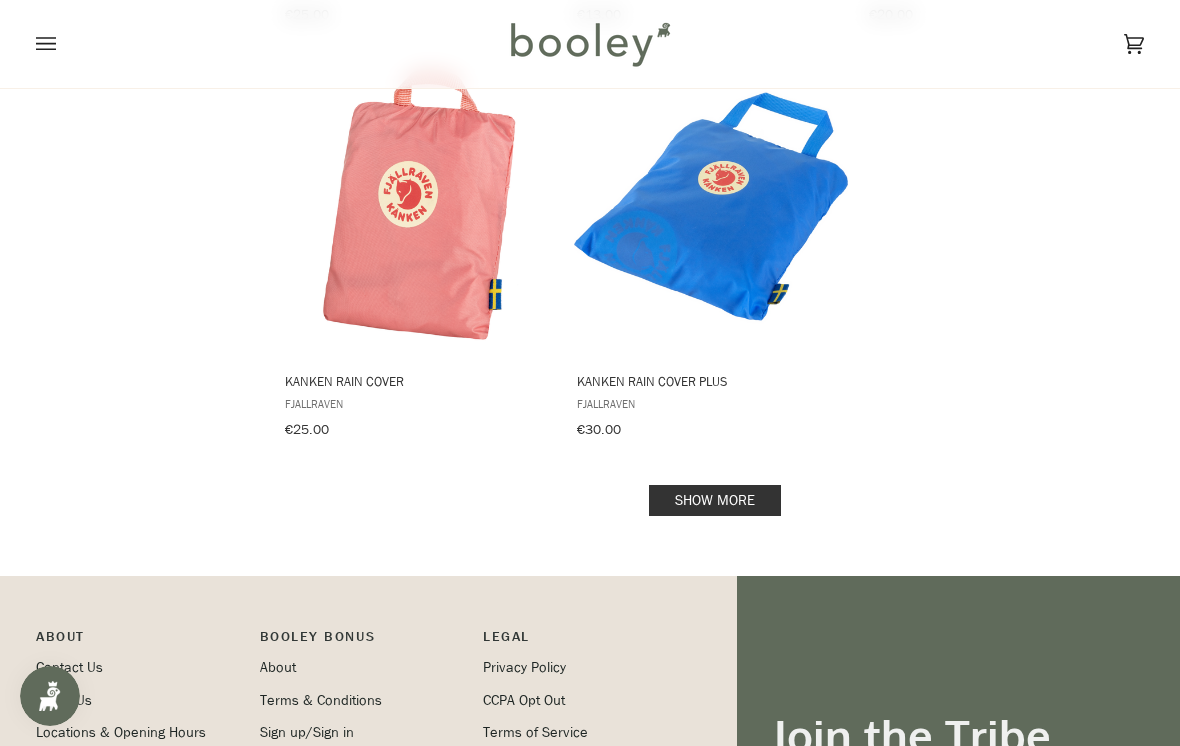 click on "Show more" at bounding box center (715, 500) 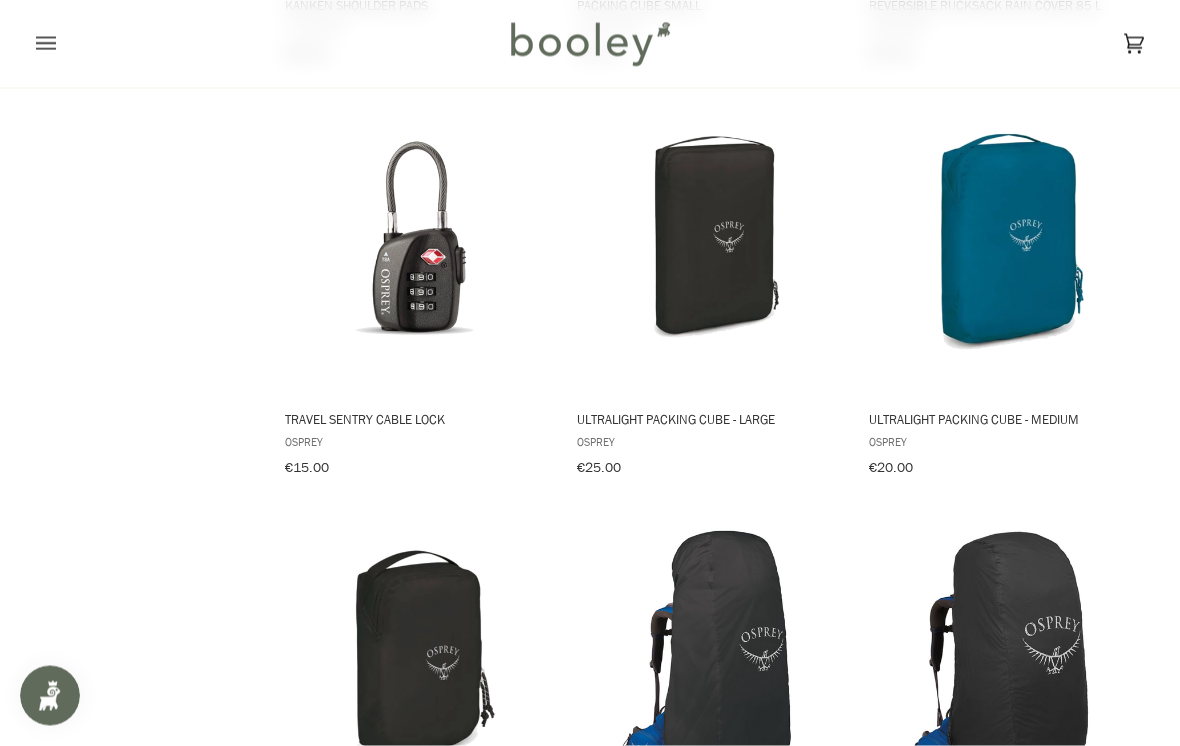 scroll, scrollTop: 3592, scrollLeft: 0, axis: vertical 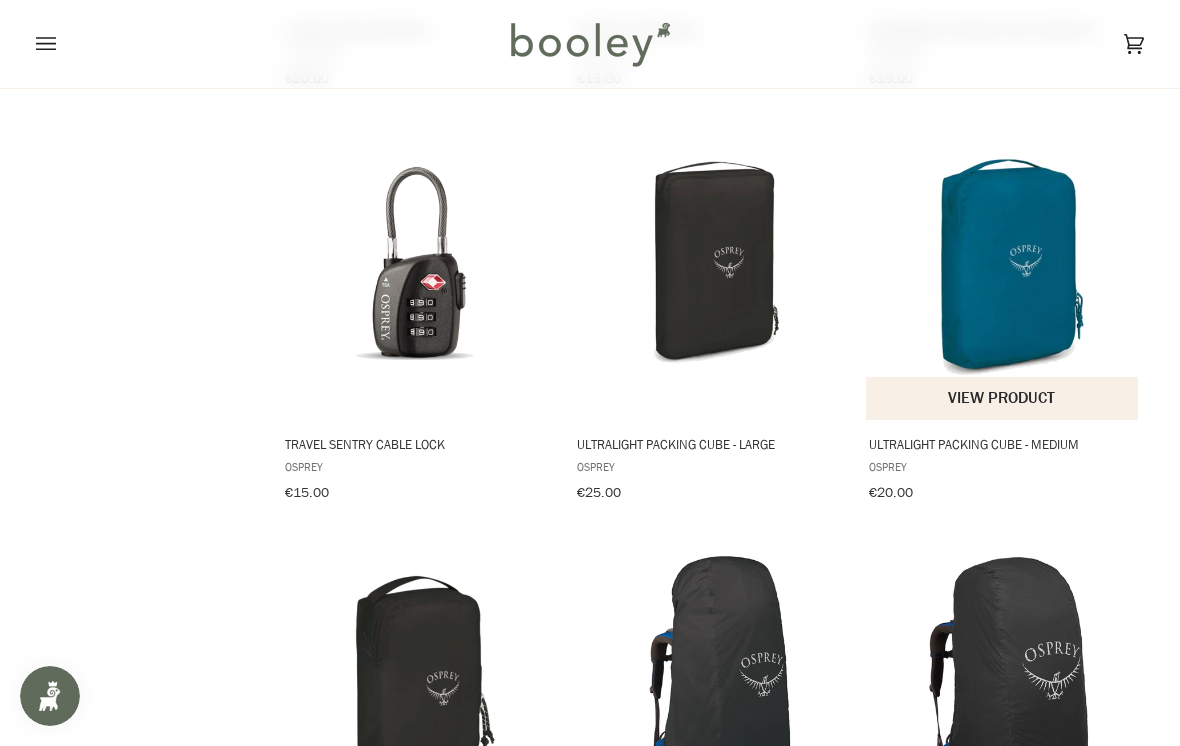click at bounding box center [1003, 270] 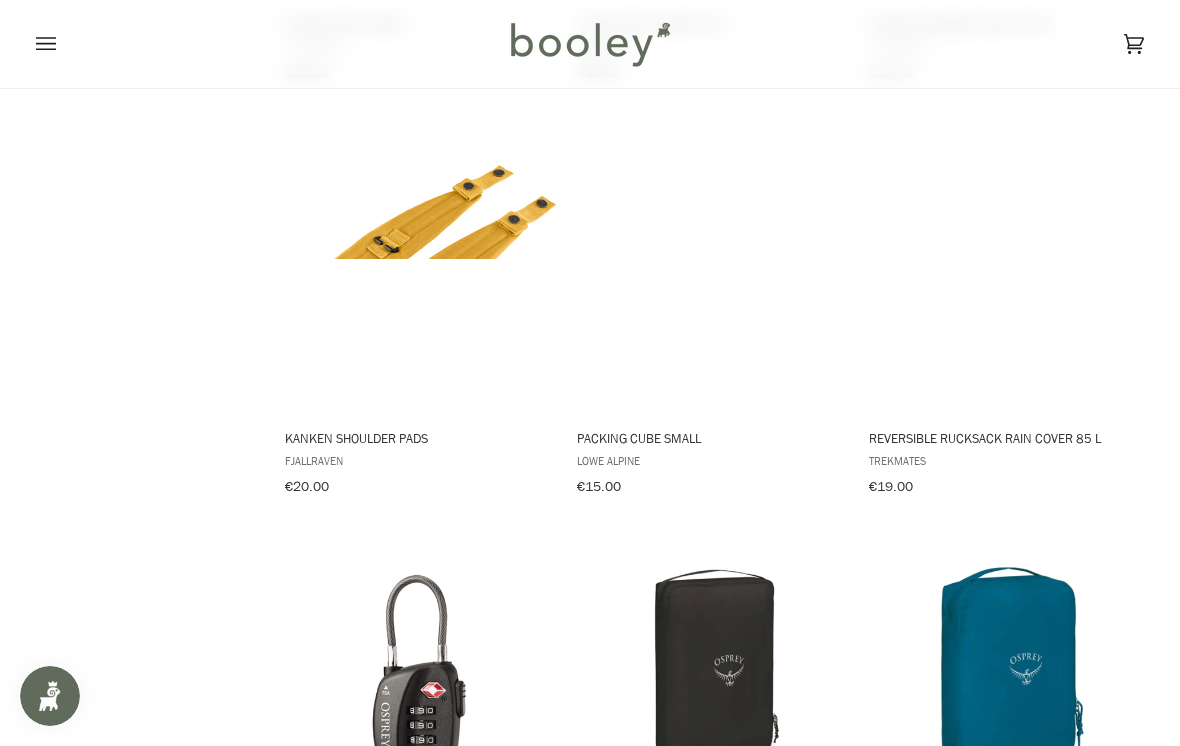 scroll, scrollTop: 3183, scrollLeft: 0, axis: vertical 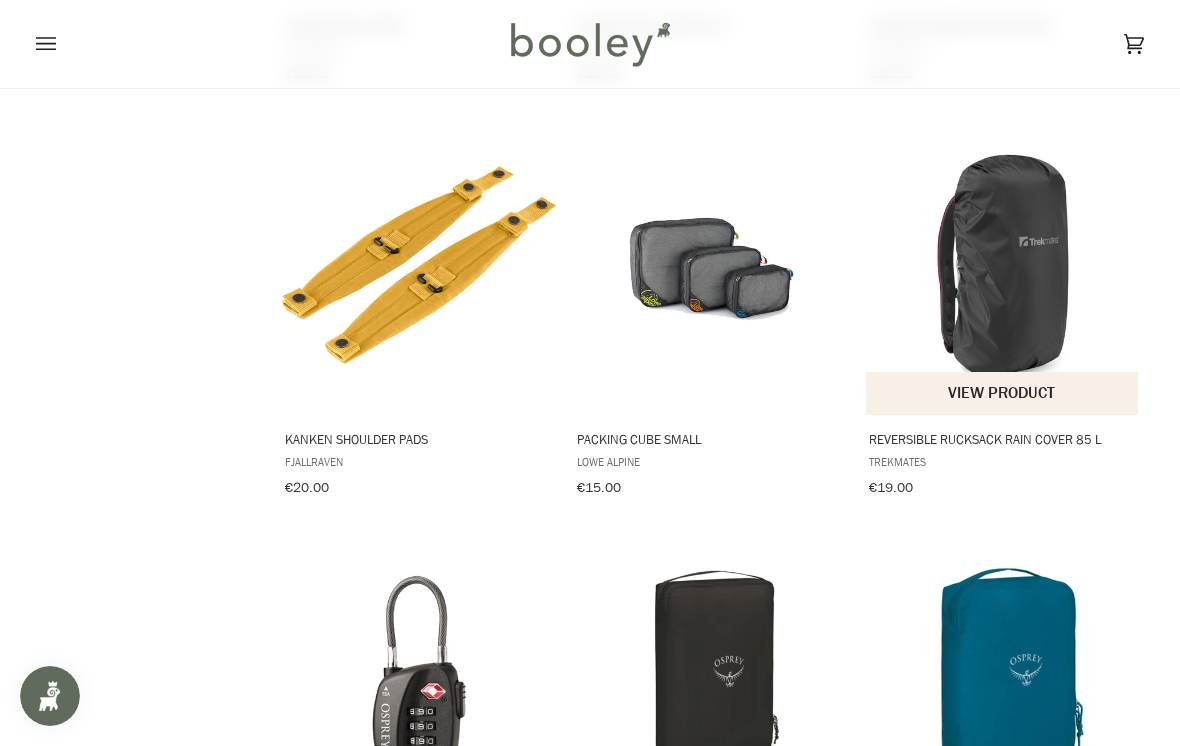 click at bounding box center [1003, 265] 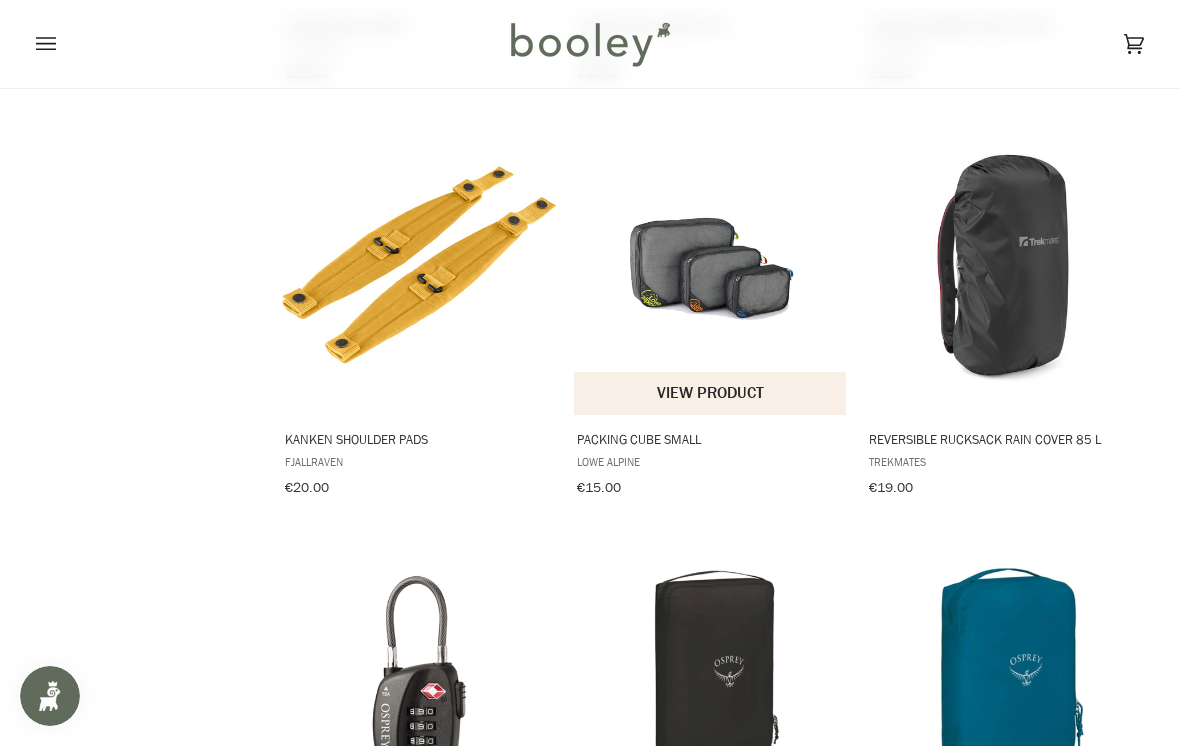 click at bounding box center (711, 265) 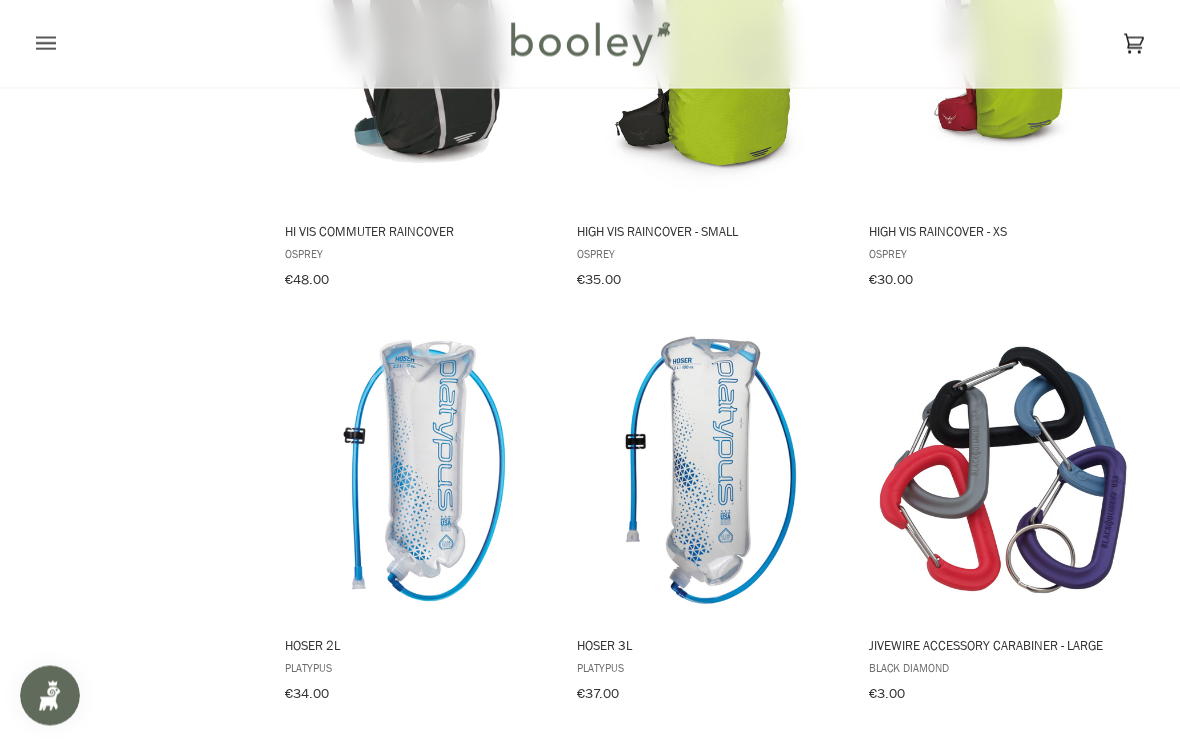 scroll, scrollTop: 1735, scrollLeft: 0, axis: vertical 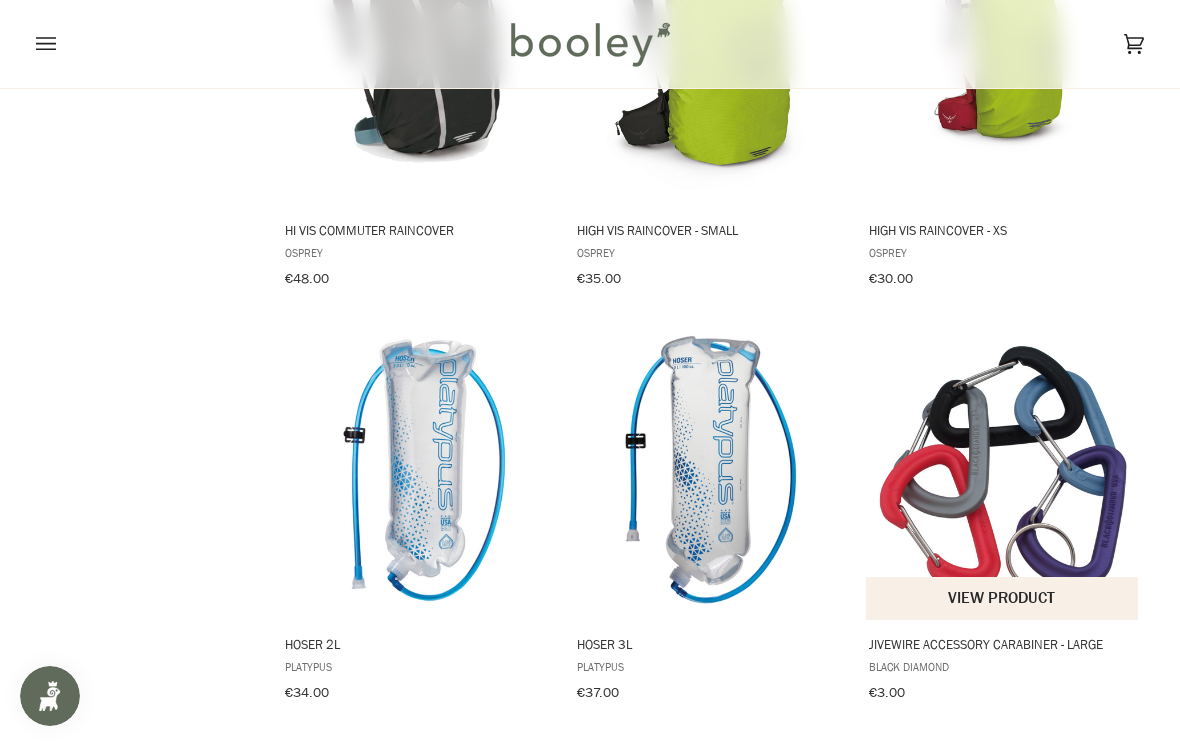 click at bounding box center (1003, 470) 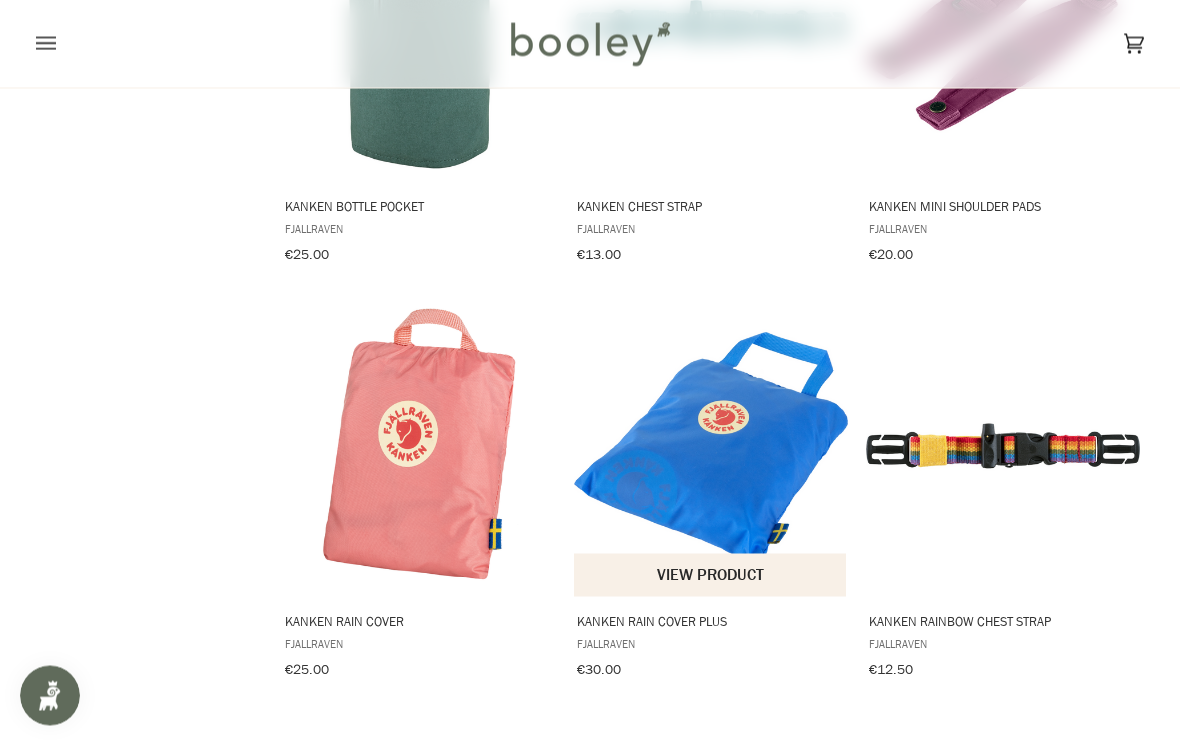 scroll, scrollTop: 2588, scrollLeft: 0, axis: vertical 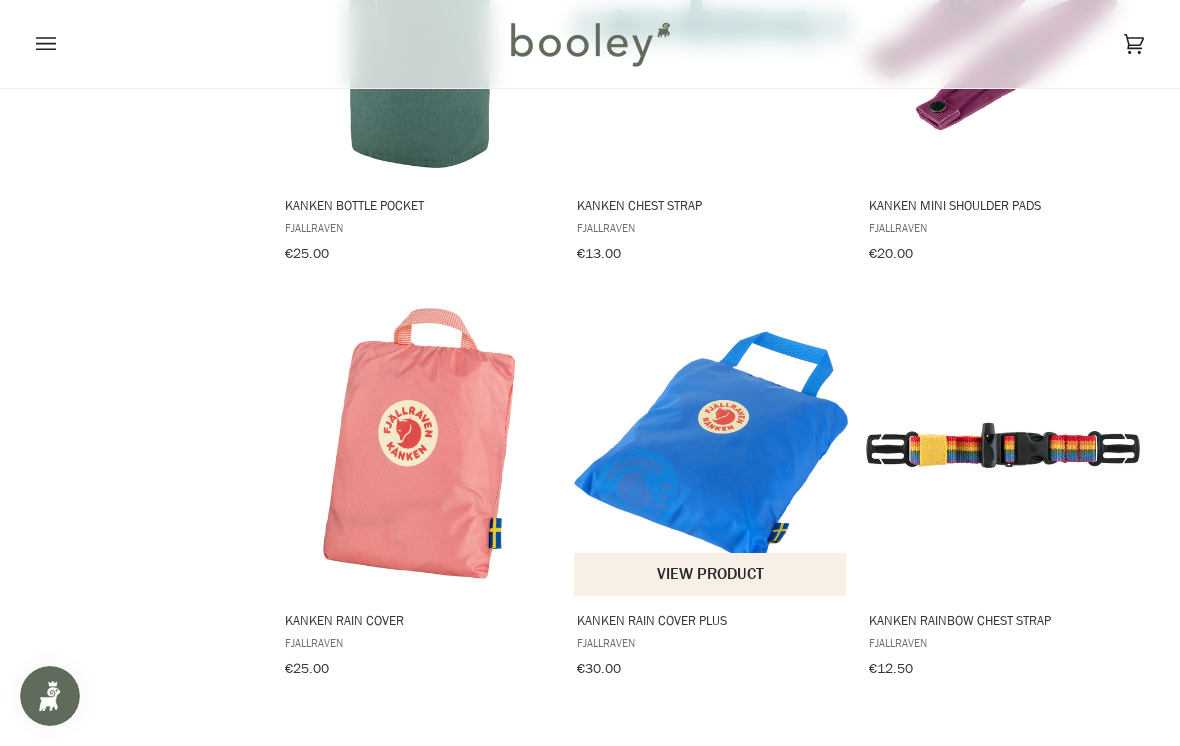 click at bounding box center (711, 445) 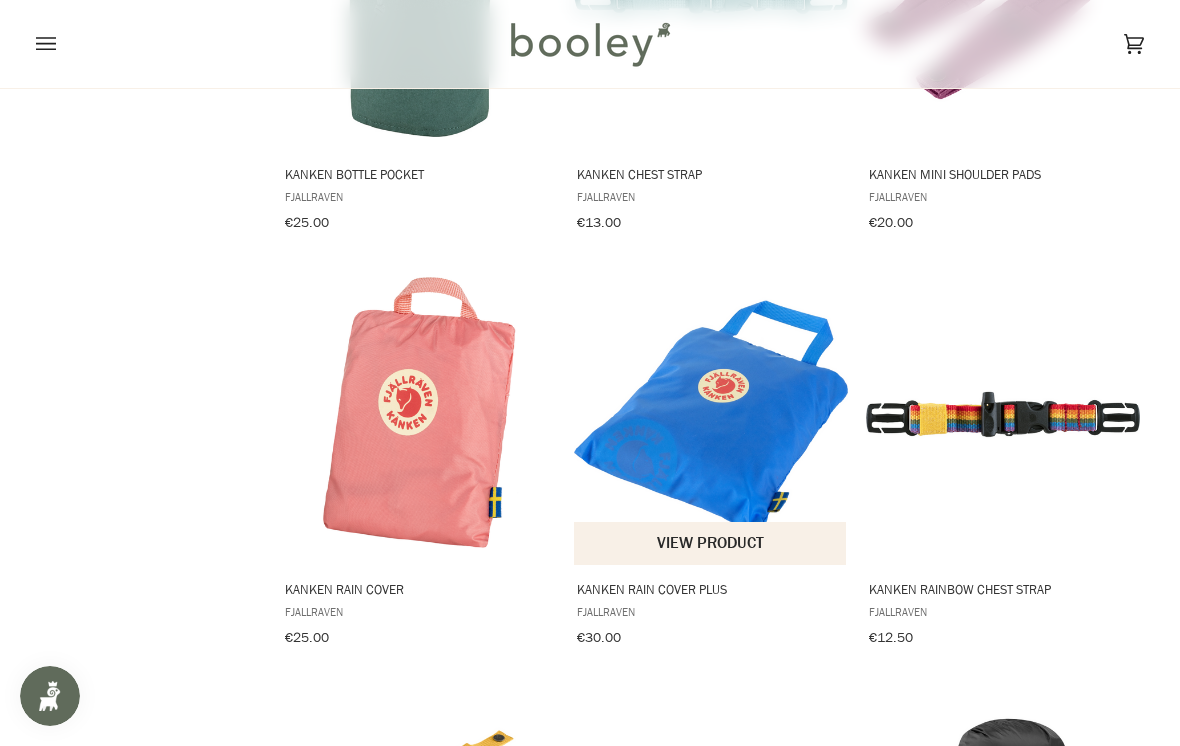 scroll, scrollTop: 2858, scrollLeft: 0, axis: vertical 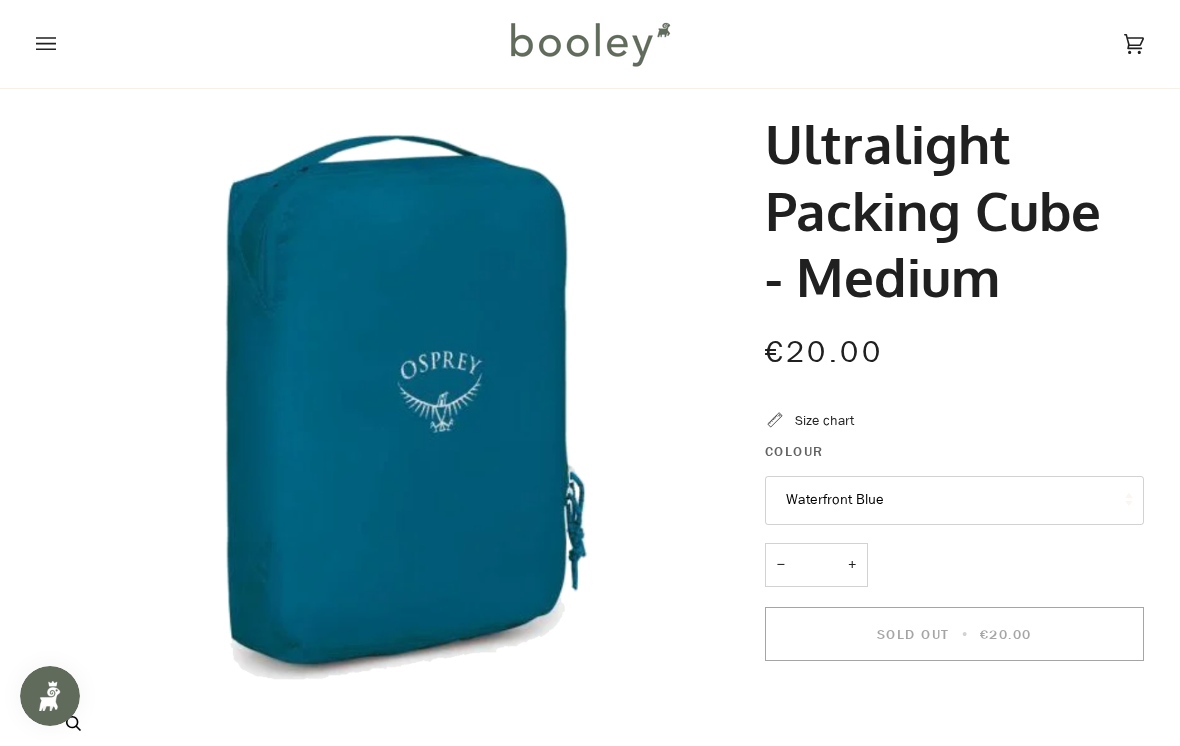 click at bounding box center (382, 415) 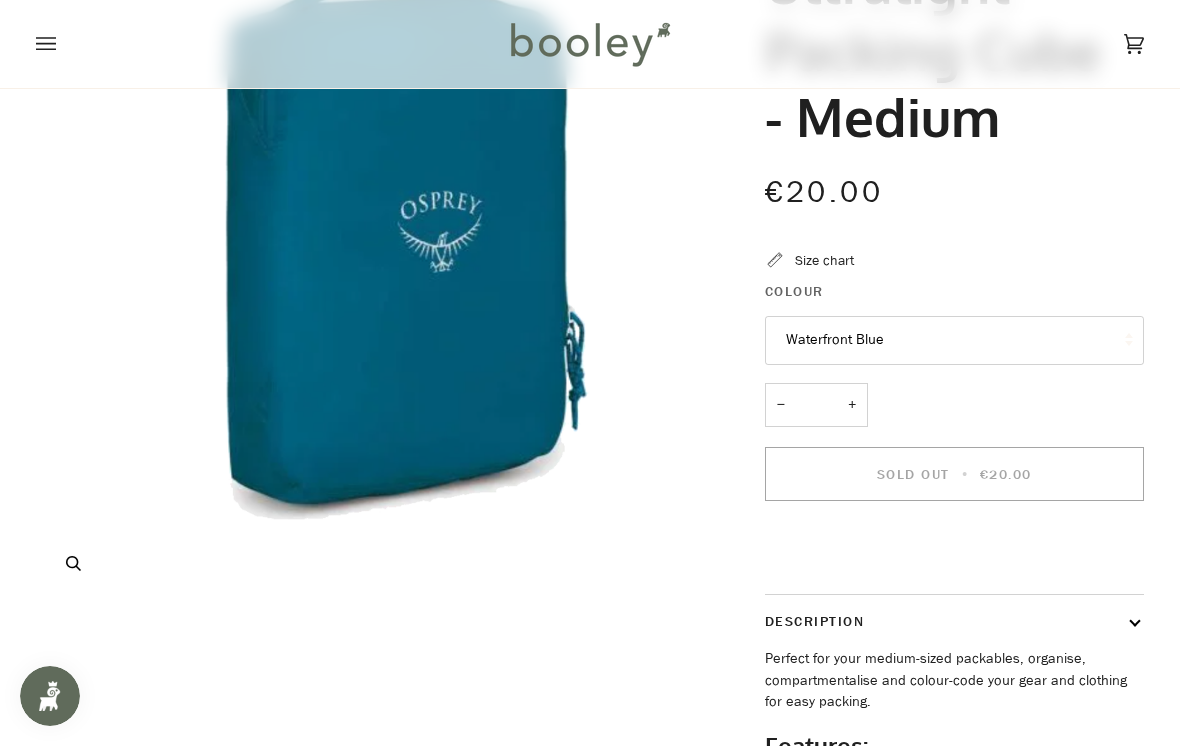 scroll, scrollTop: 0, scrollLeft: 0, axis: both 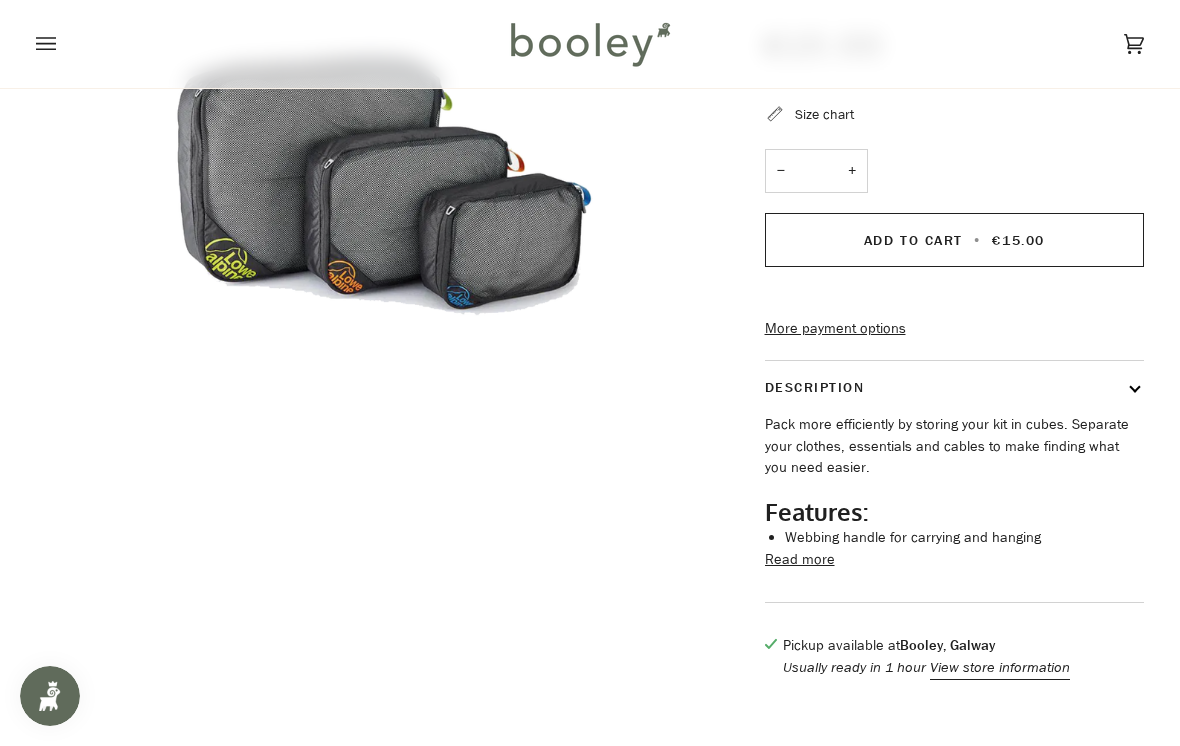 click on "Description" at bounding box center [955, 387] 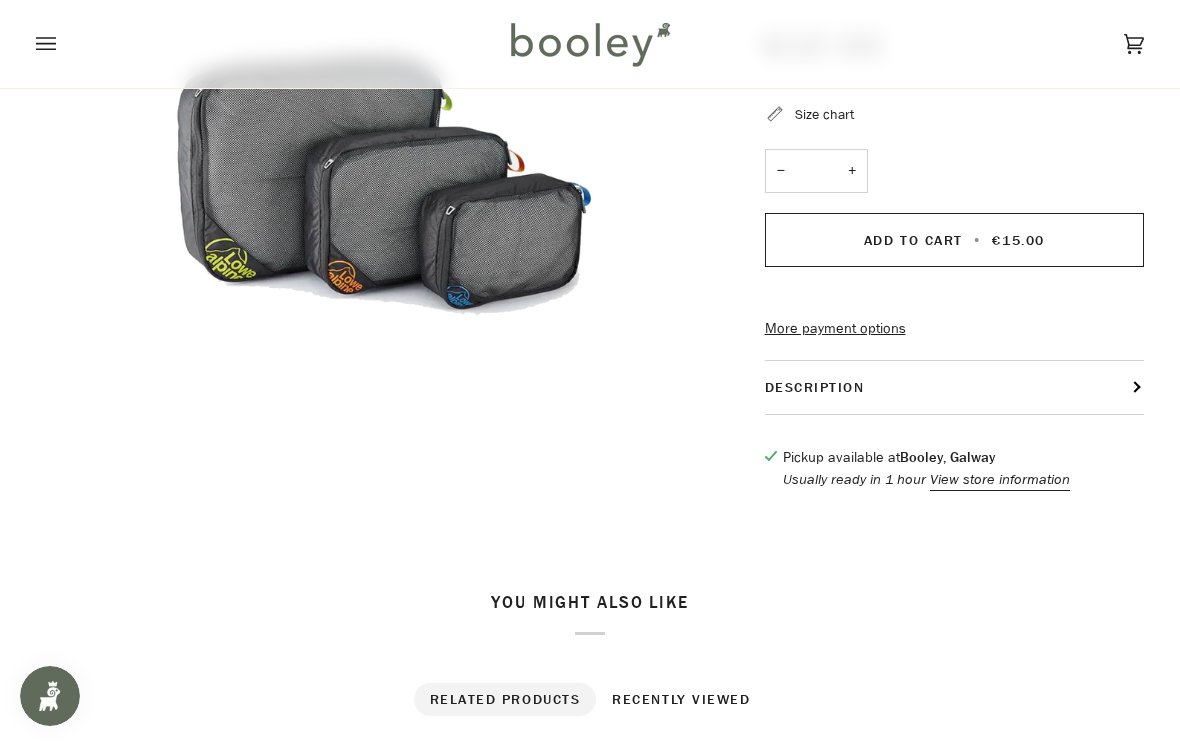 click on "Description" at bounding box center [955, 387] 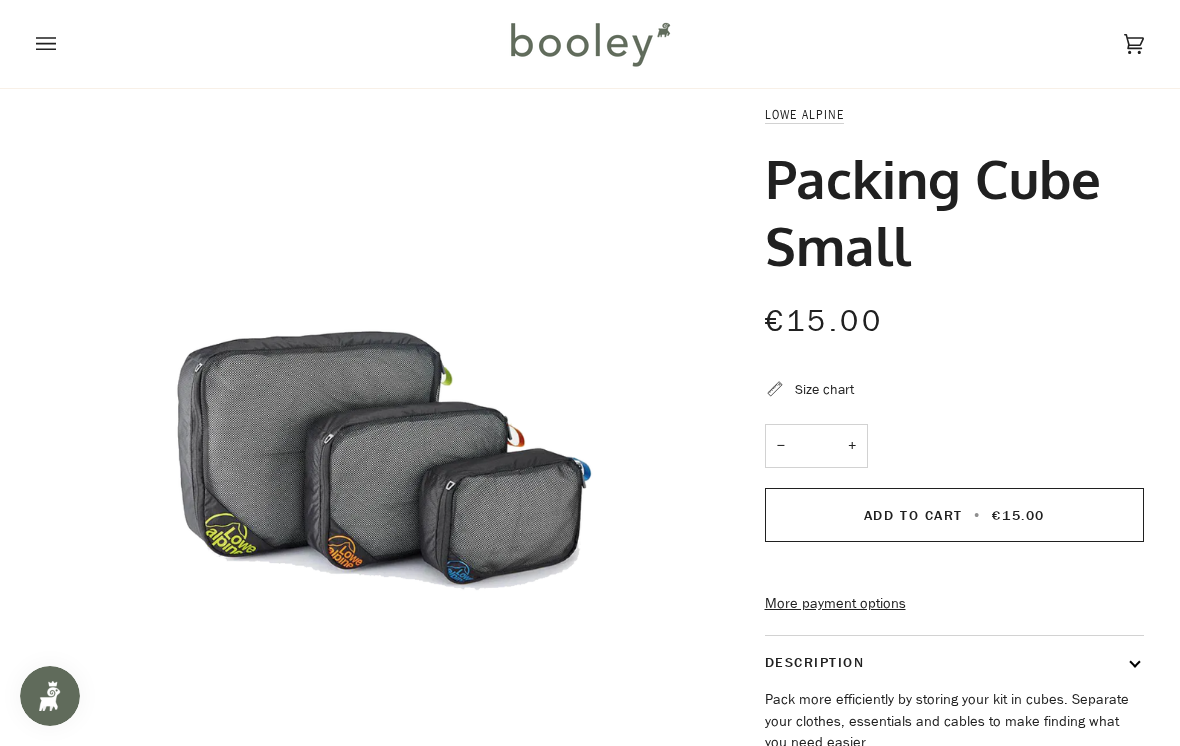 scroll, scrollTop: 0, scrollLeft: 0, axis: both 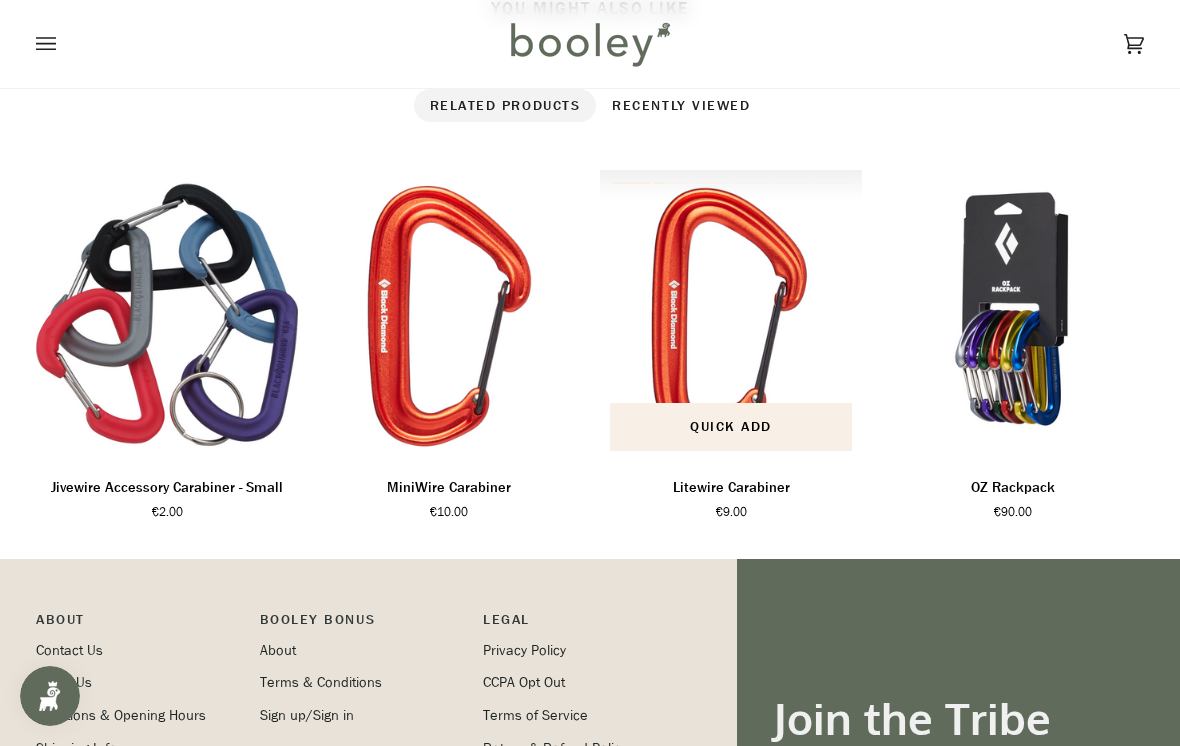 click at bounding box center [731, 315] 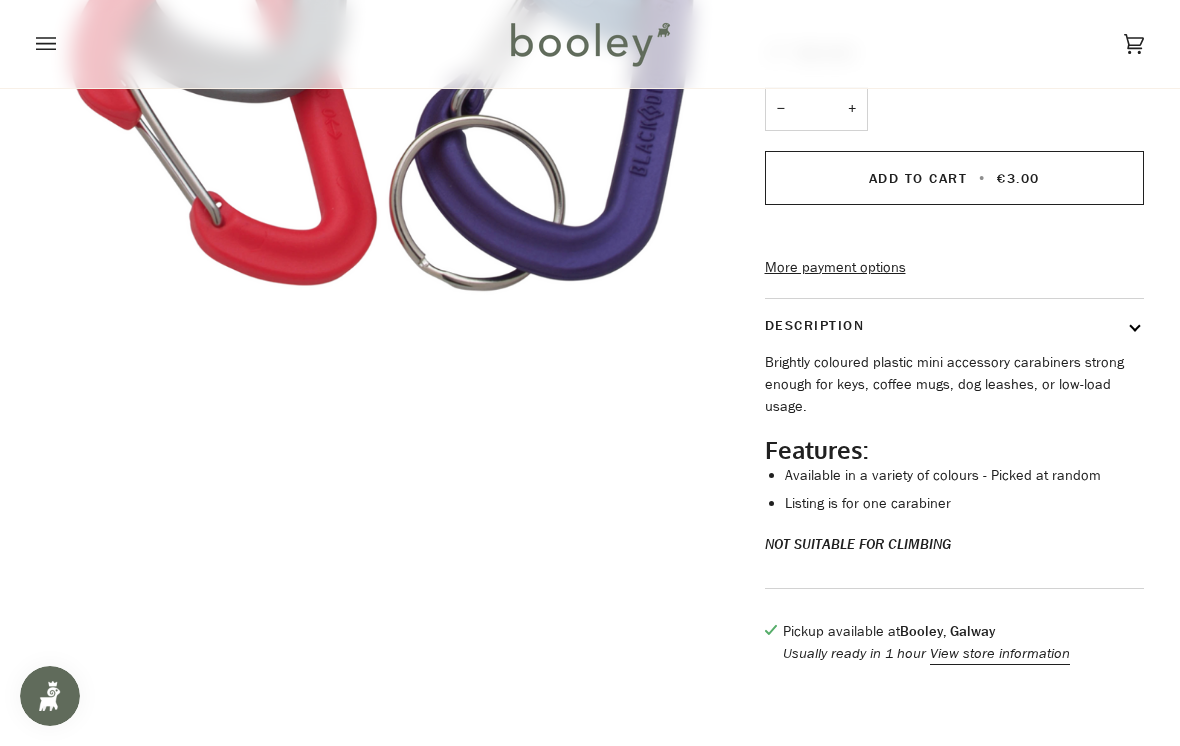 scroll, scrollTop: 495, scrollLeft: 0, axis: vertical 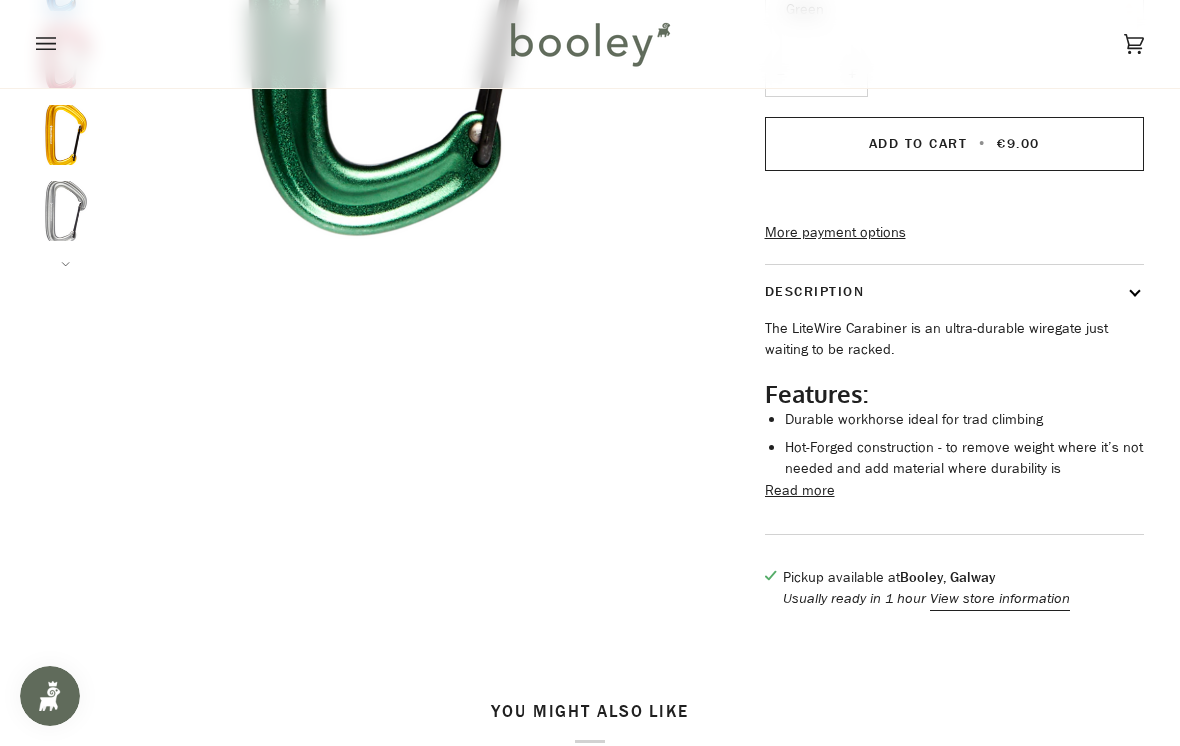 click on "Read more" at bounding box center [800, 491] 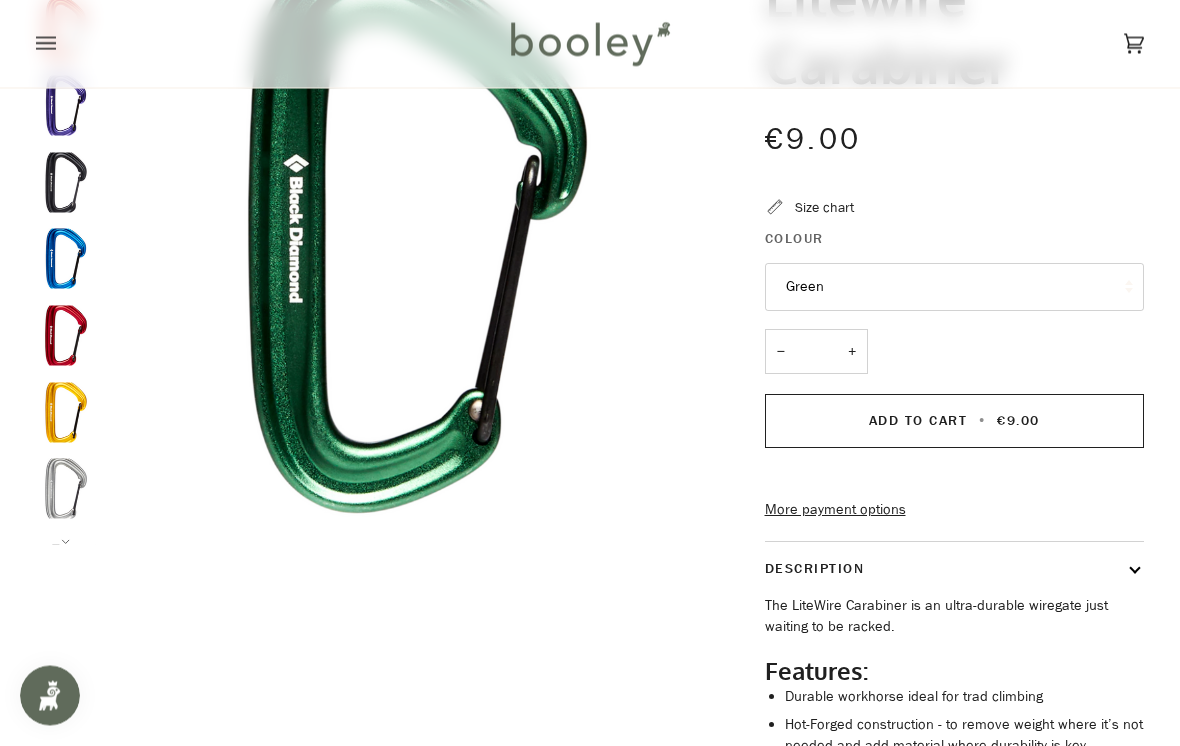 scroll, scrollTop: 0, scrollLeft: 0, axis: both 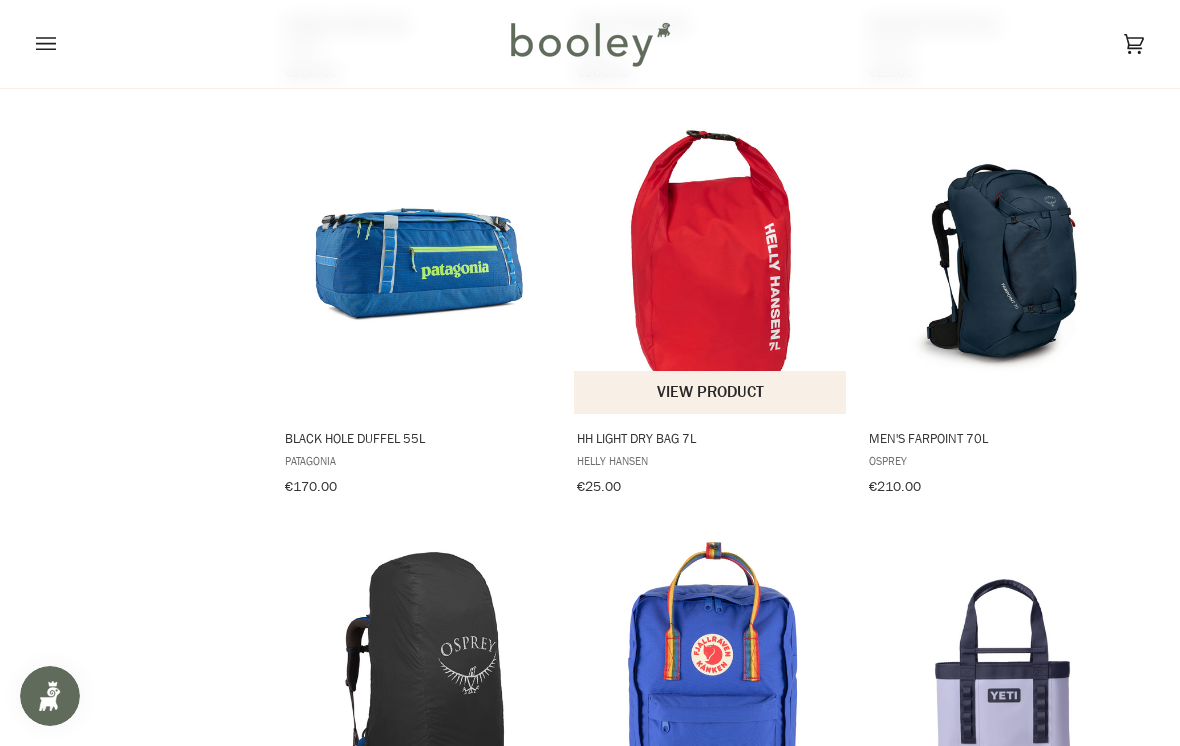 click at bounding box center (711, 264) 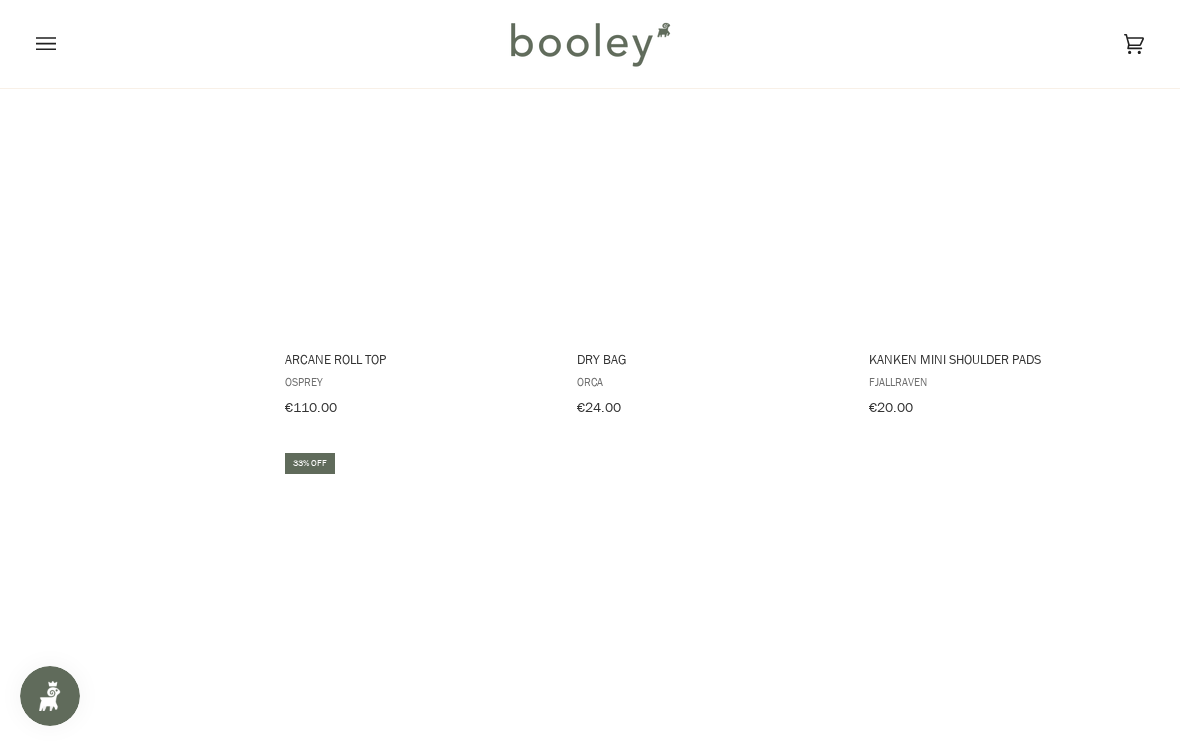 scroll, scrollTop: 9013, scrollLeft: 0, axis: vertical 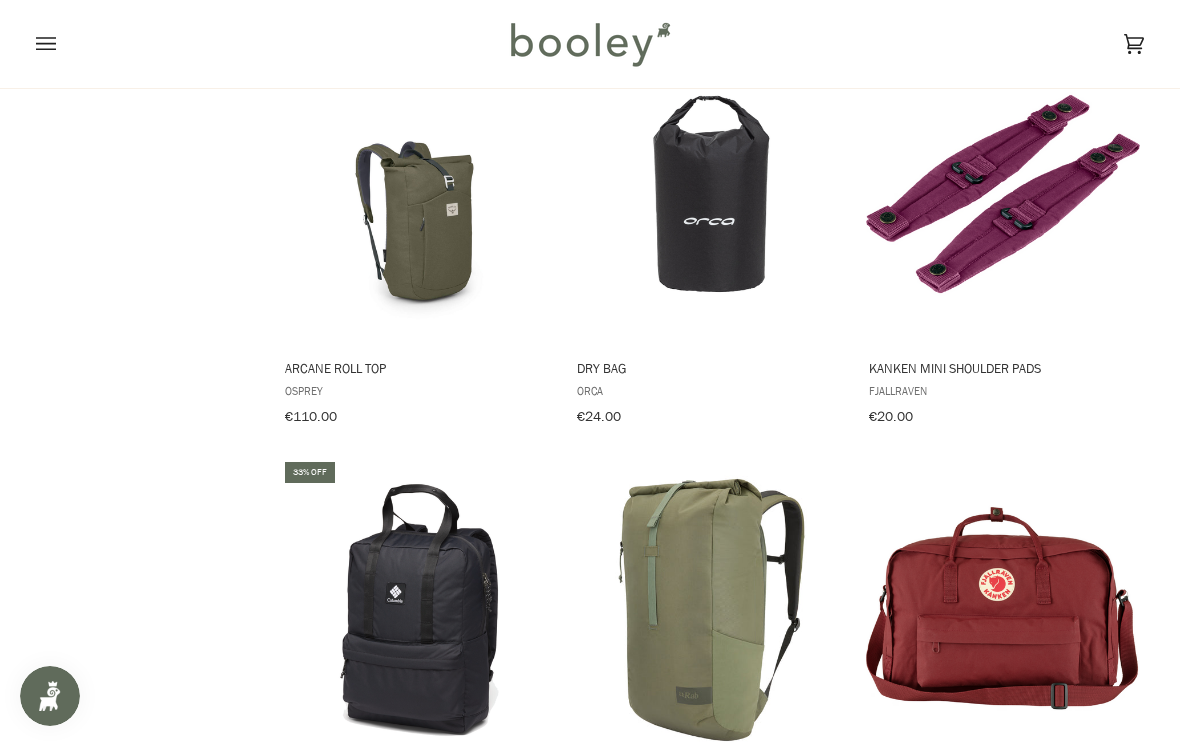 click 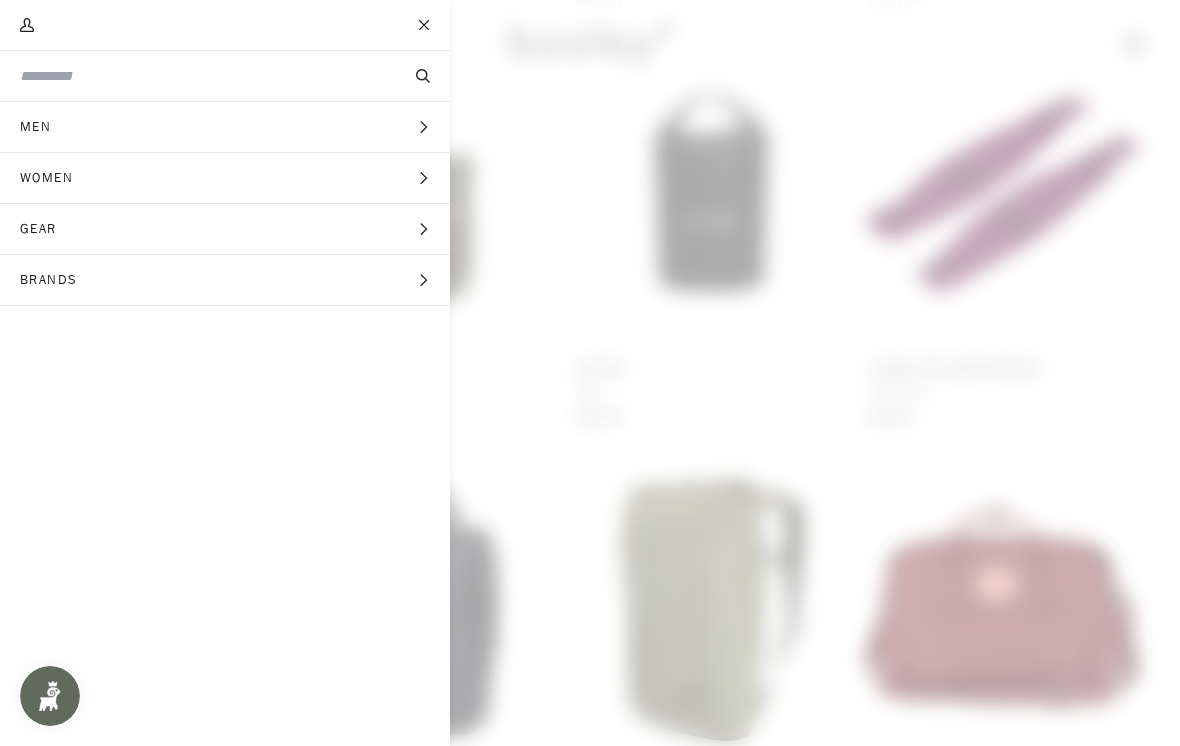 click on "My Account" at bounding box center (27, 25) 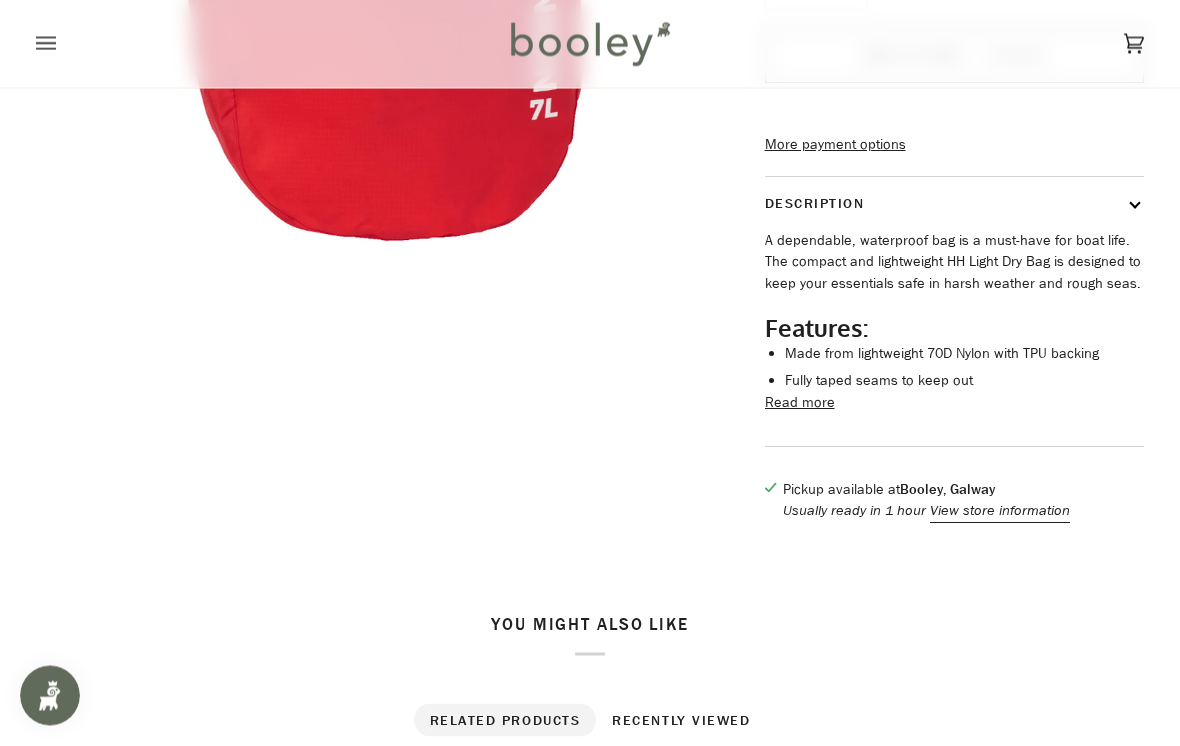 scroll, scrollTop: 583, scrollLeft: 0, axis: vertical 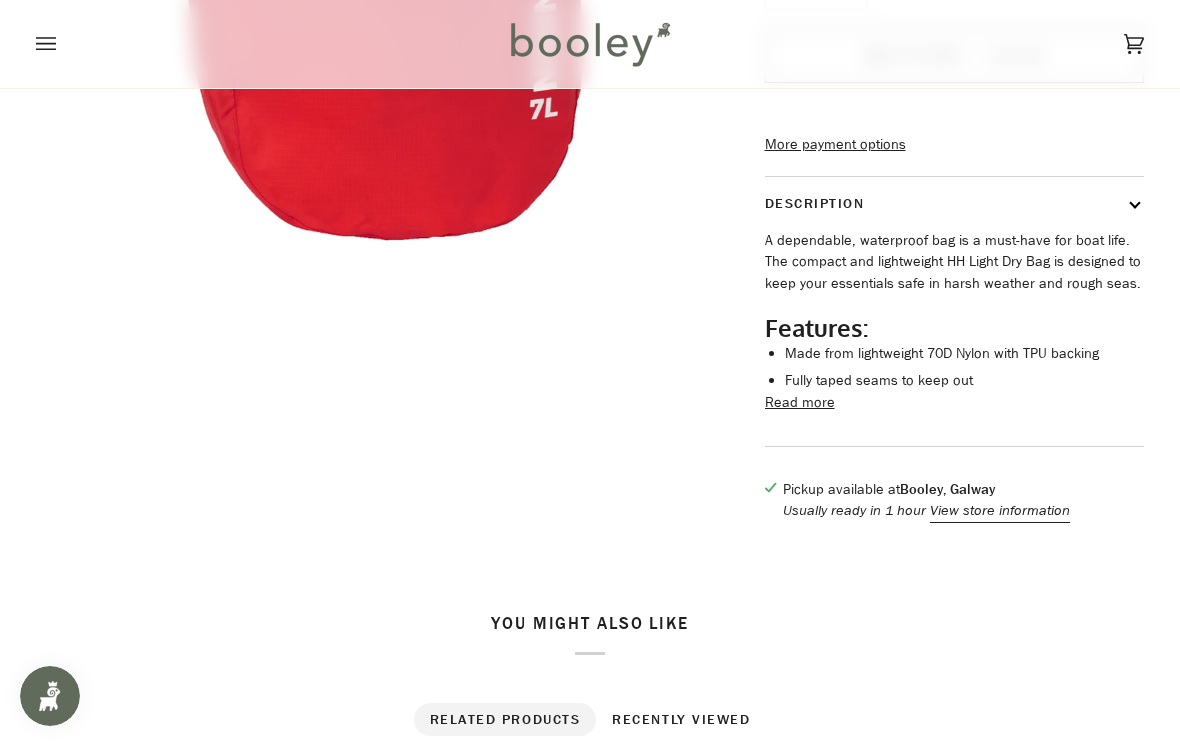 click on "Description" at bounding box center (955, 203) 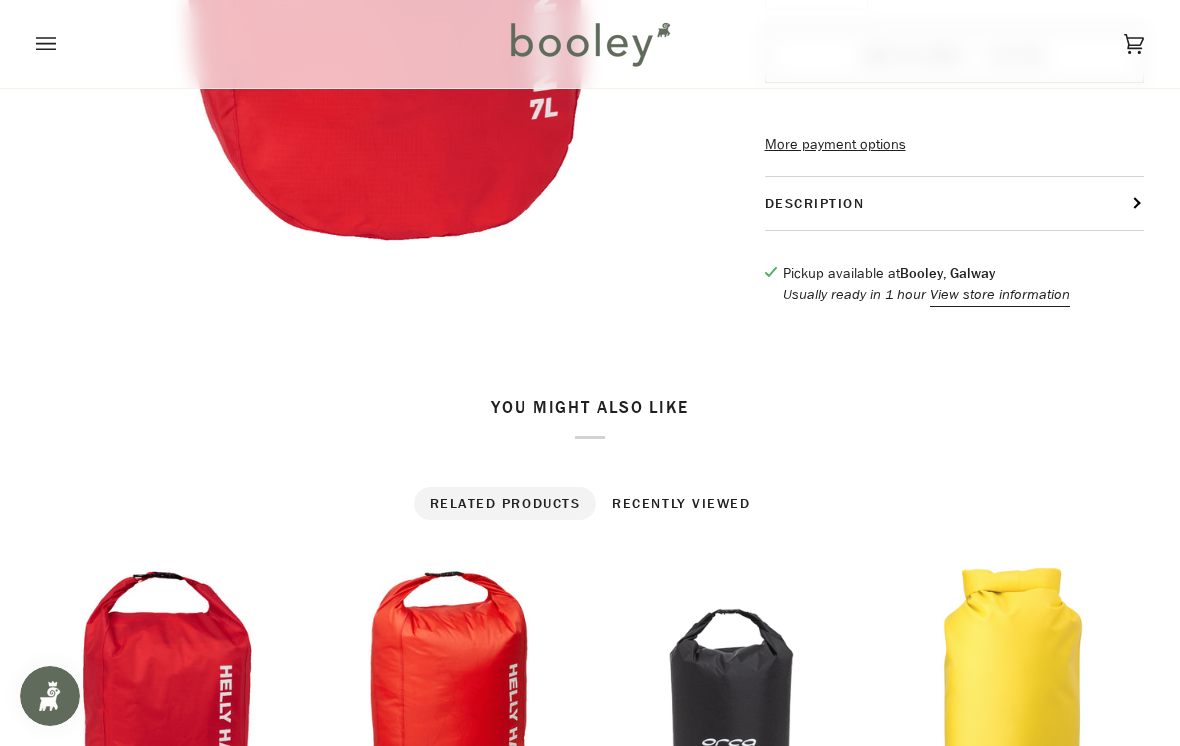 click on "Description" at bounding box center [955, 203] 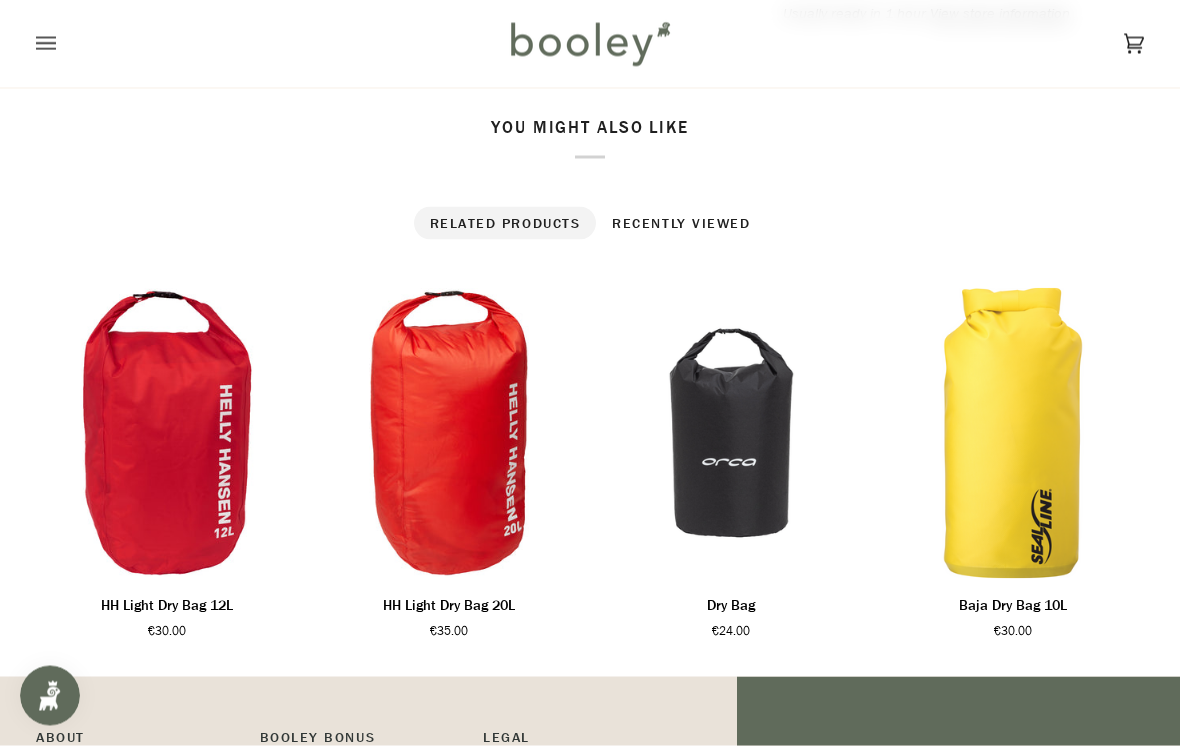 scroll, scrollTop: 1080, scrollLeft: 0, axis: vertical 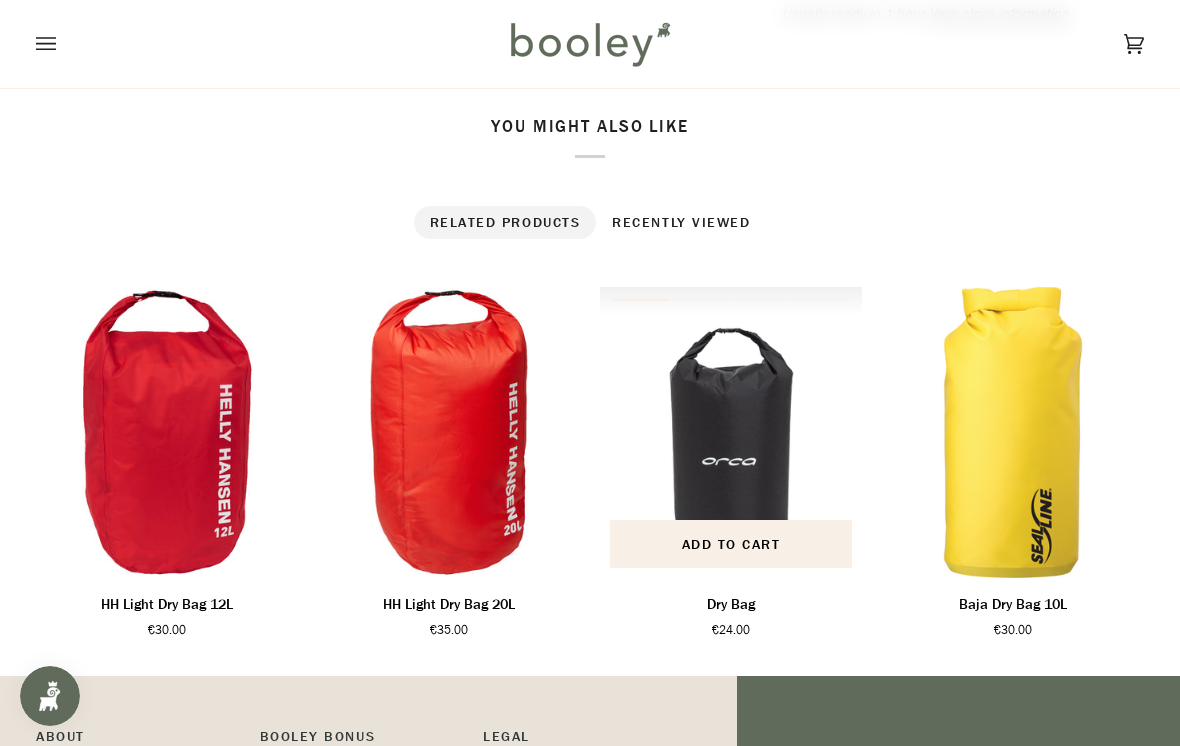 click at bounding box center (731, 432) 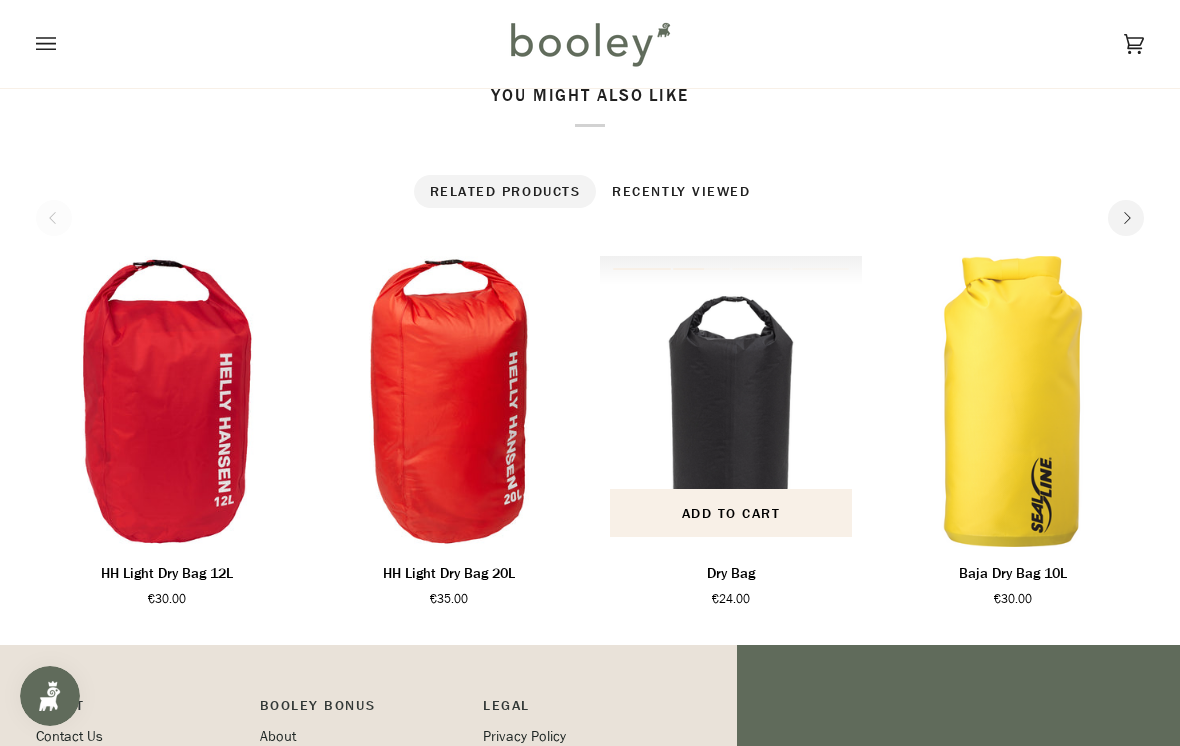 scroll, scrollTop: 1197, scrollLeft: 0, axis: vertical 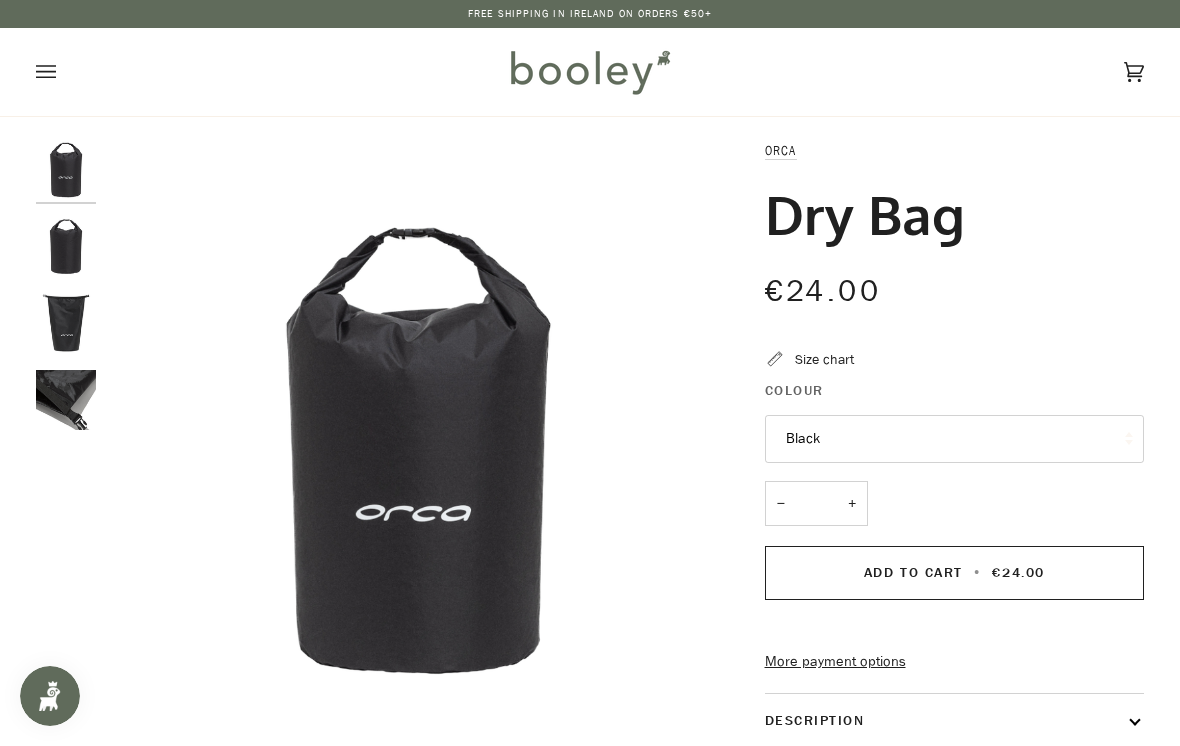 click at bounding box center [66, 400] 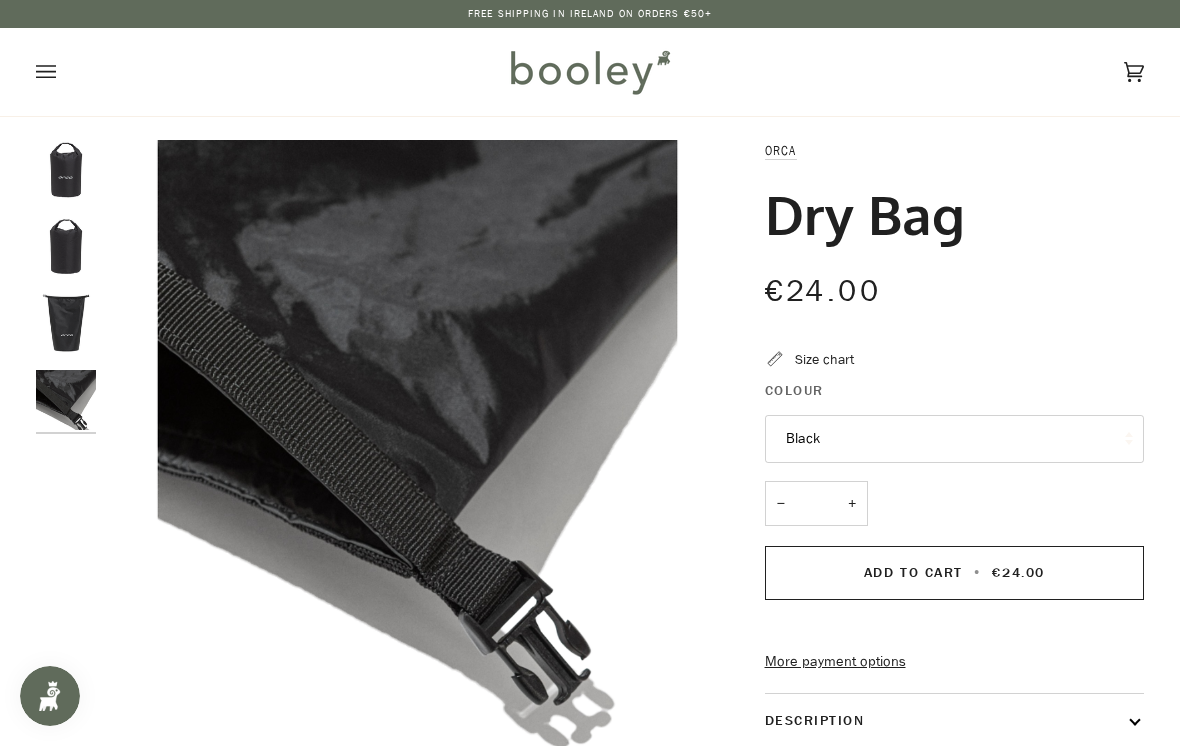 click at bounding box center [66, 323] 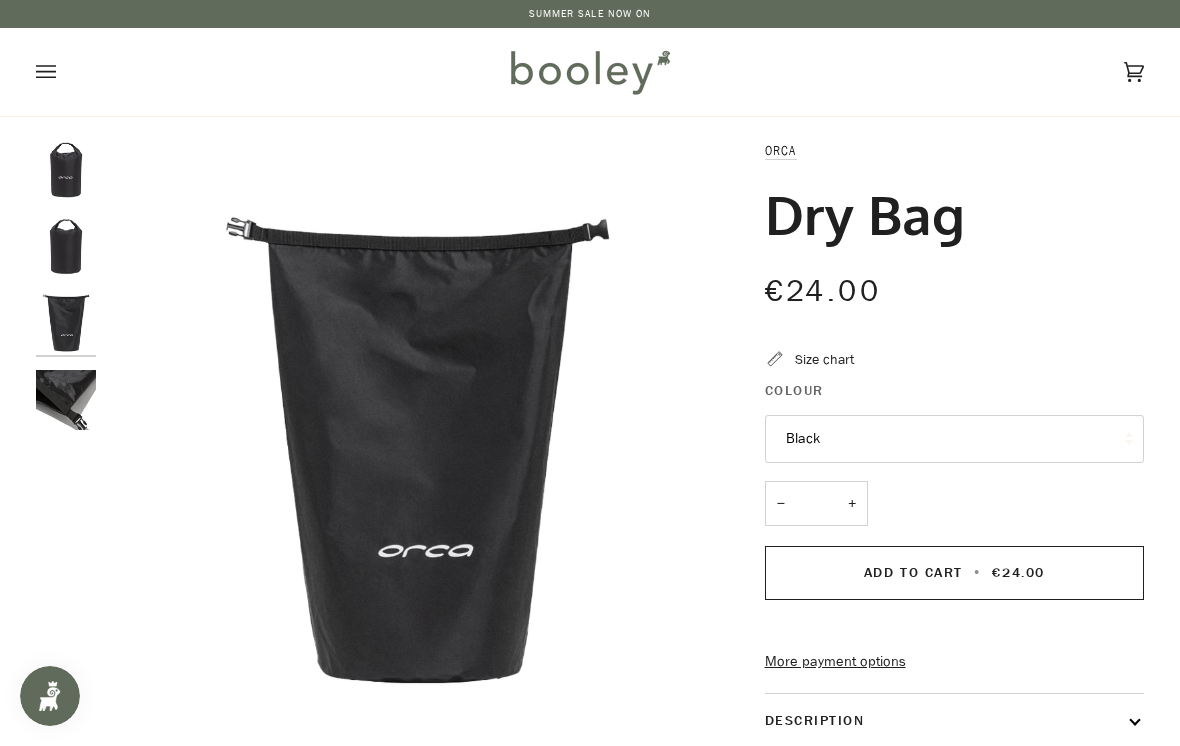 click at bounding box center (66, 246) 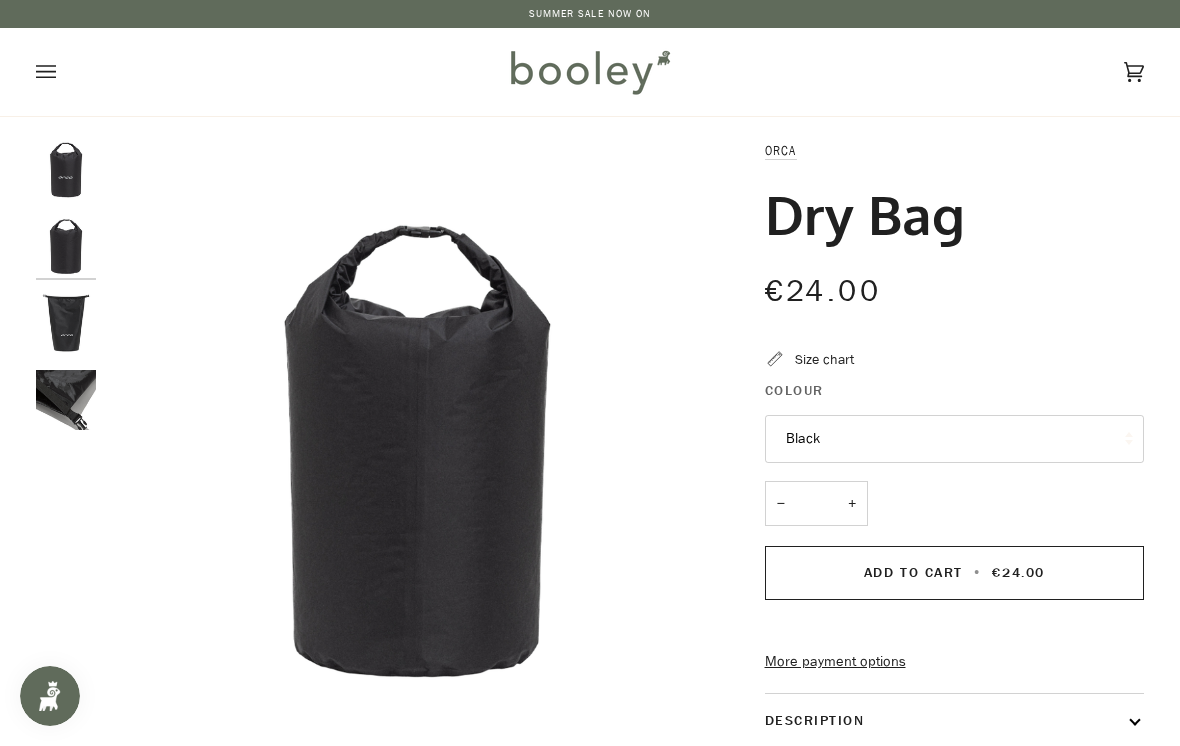 click at bounding box center [66, 170] 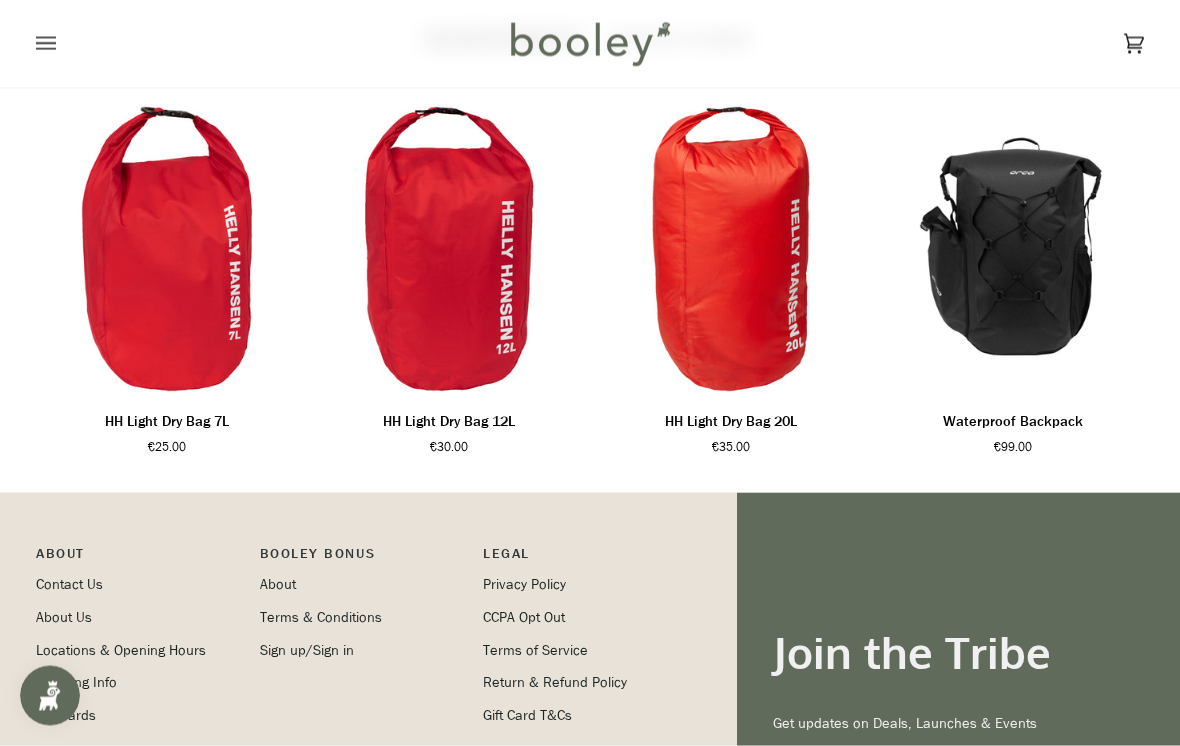 scroll, scrollTop: 1247, scrollLeft: 0, axis: vertical 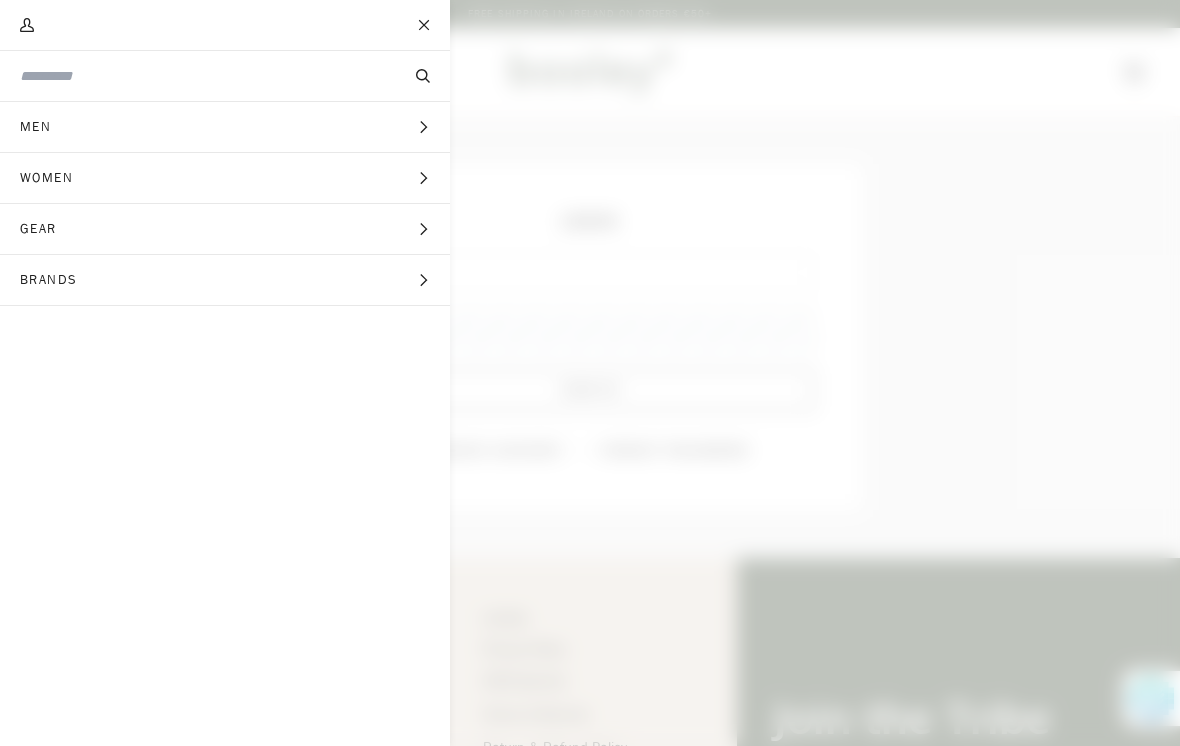 click at bounding box center [191, 76] 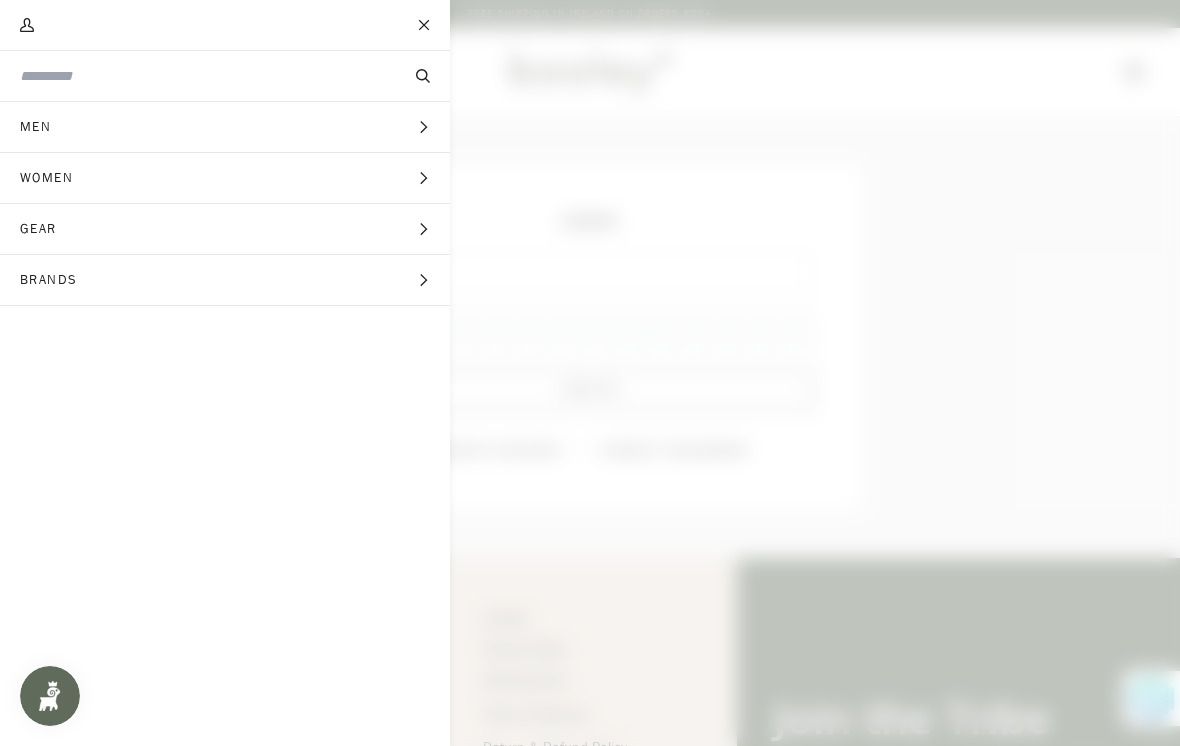 scroll, scrollTop: 0, scrollLeft: 0, axis: both 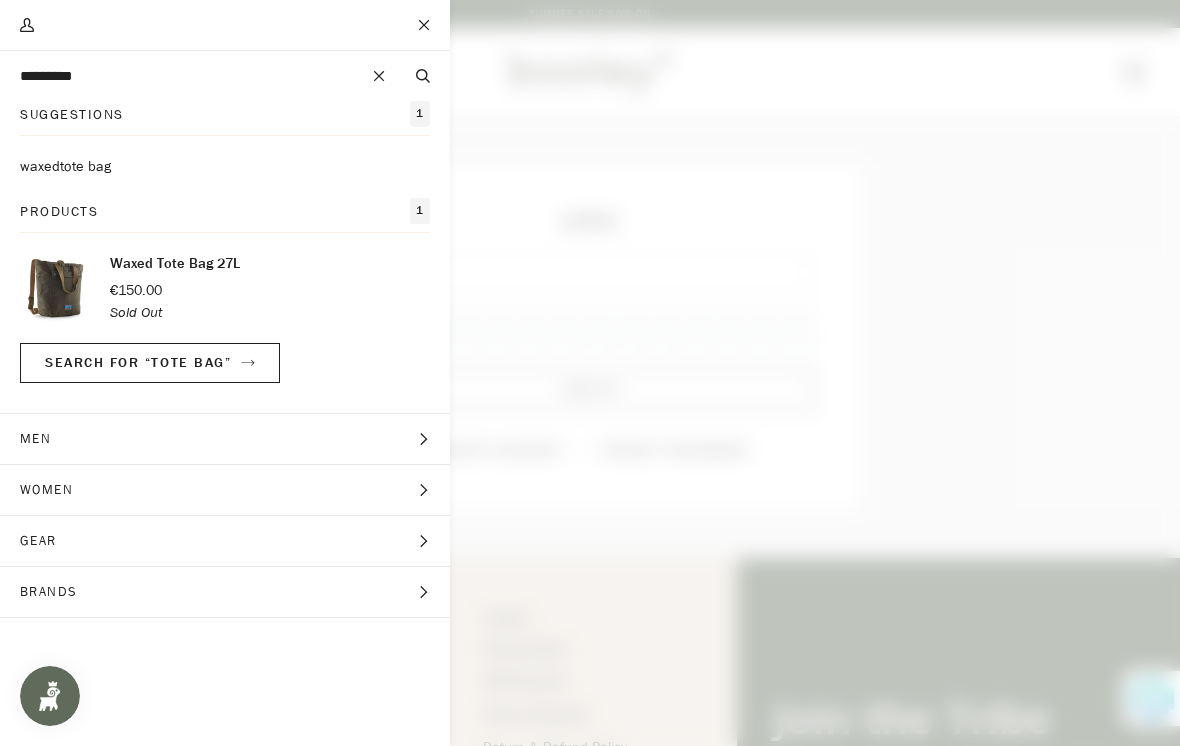 type on "*********" 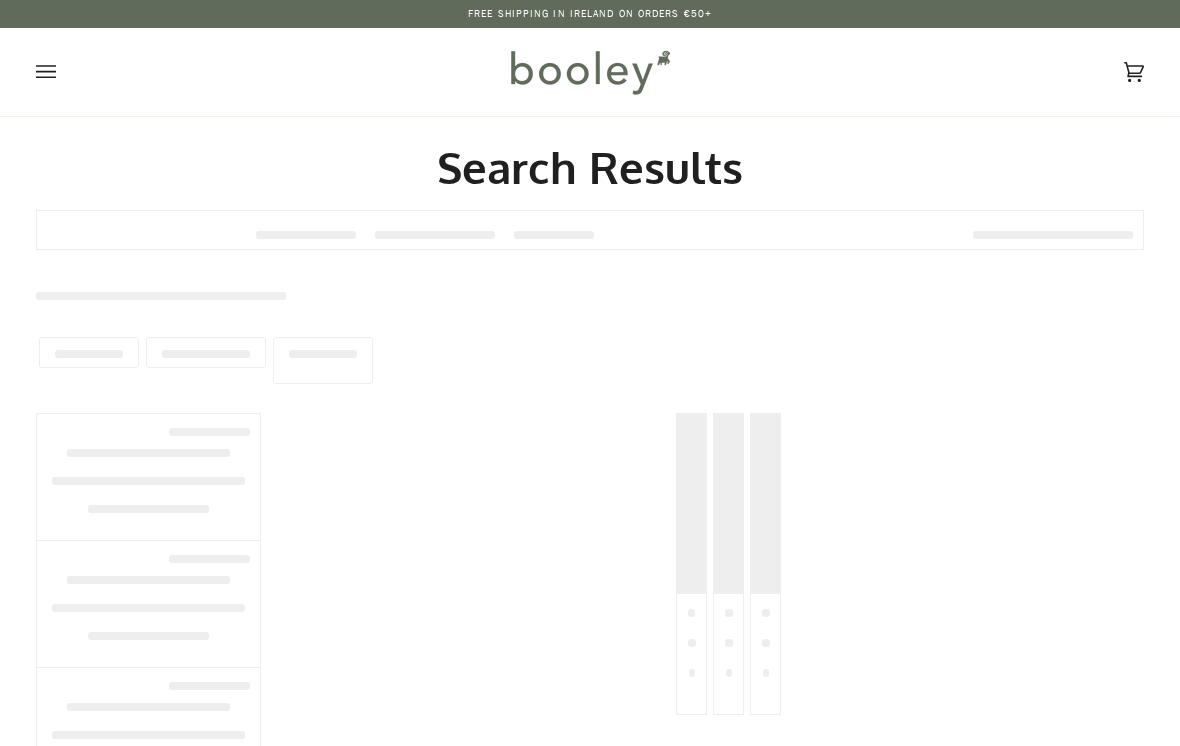 scroll, scrollTop: 0, scrollLeft: 0, axis: both 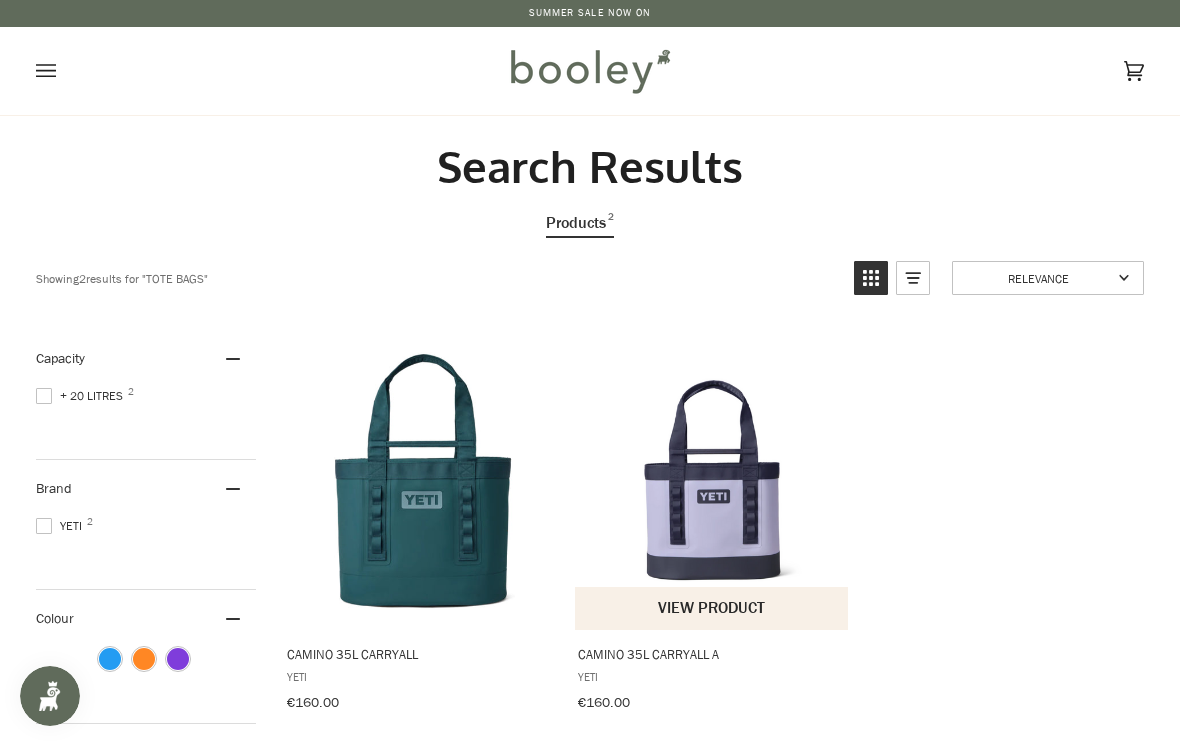 click at bounding box center (712, 480) 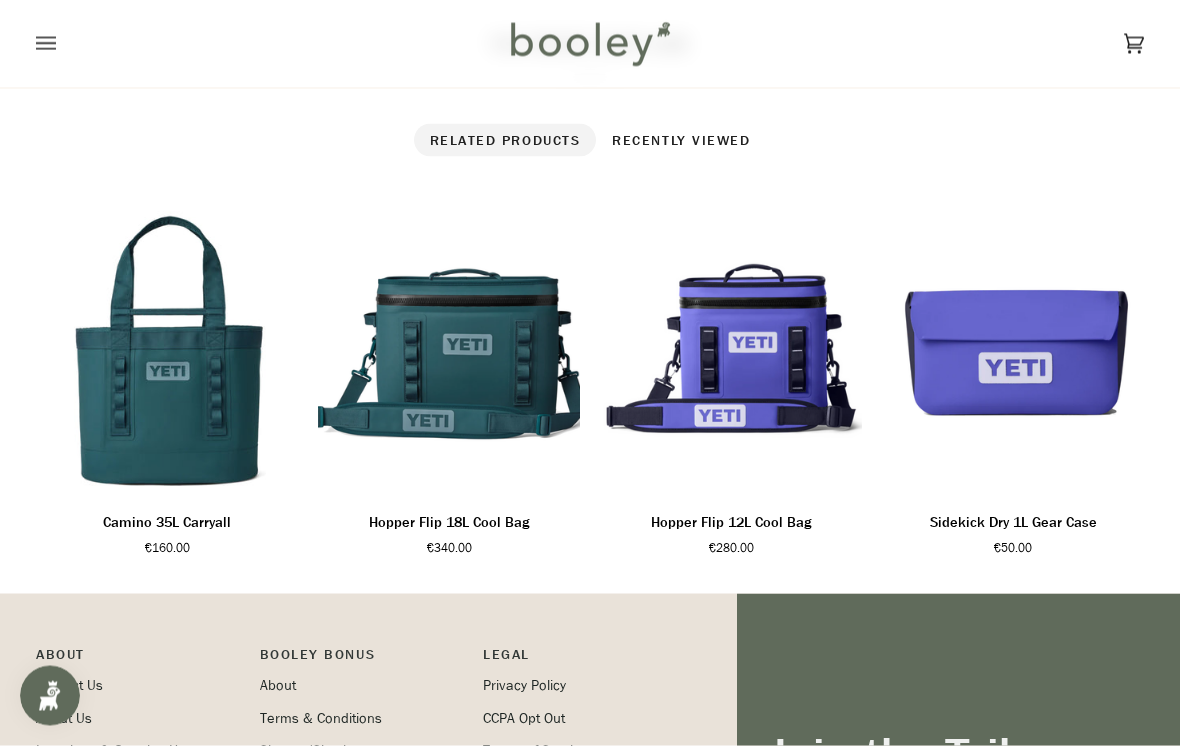 scroll, scrollTop: 1027, scrollLeft: 0, axis: vertical 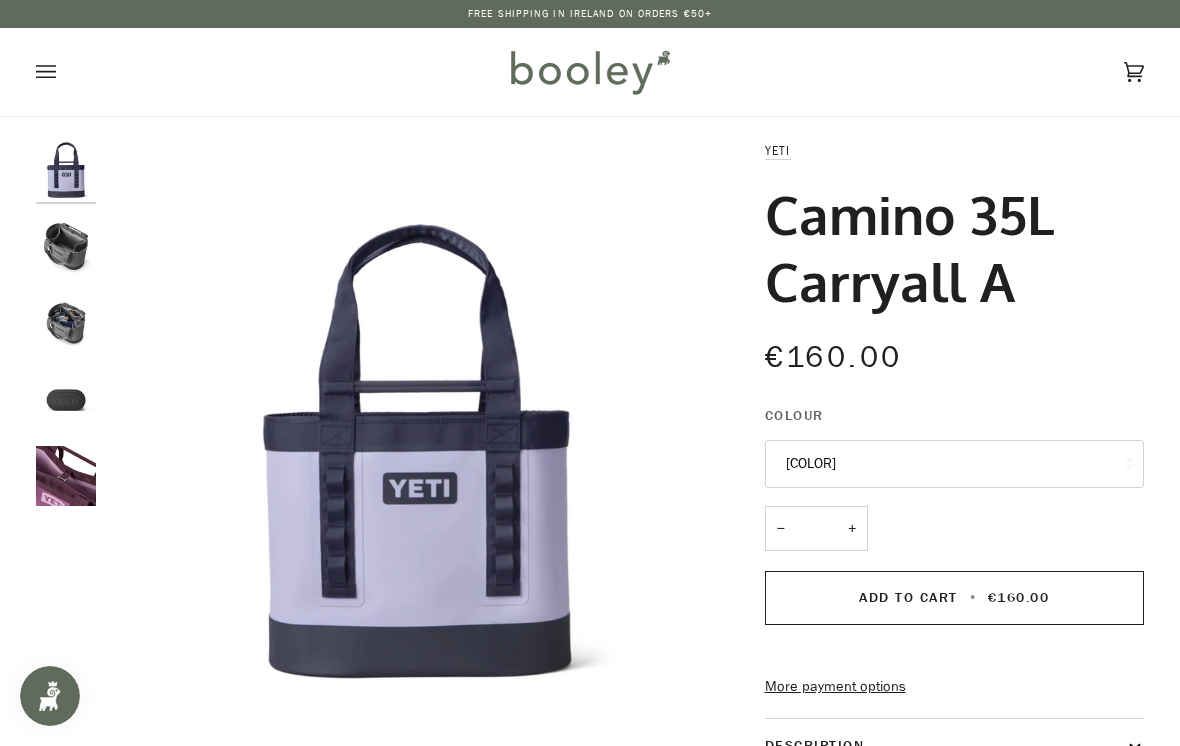 click at bounding box center (66, 476) 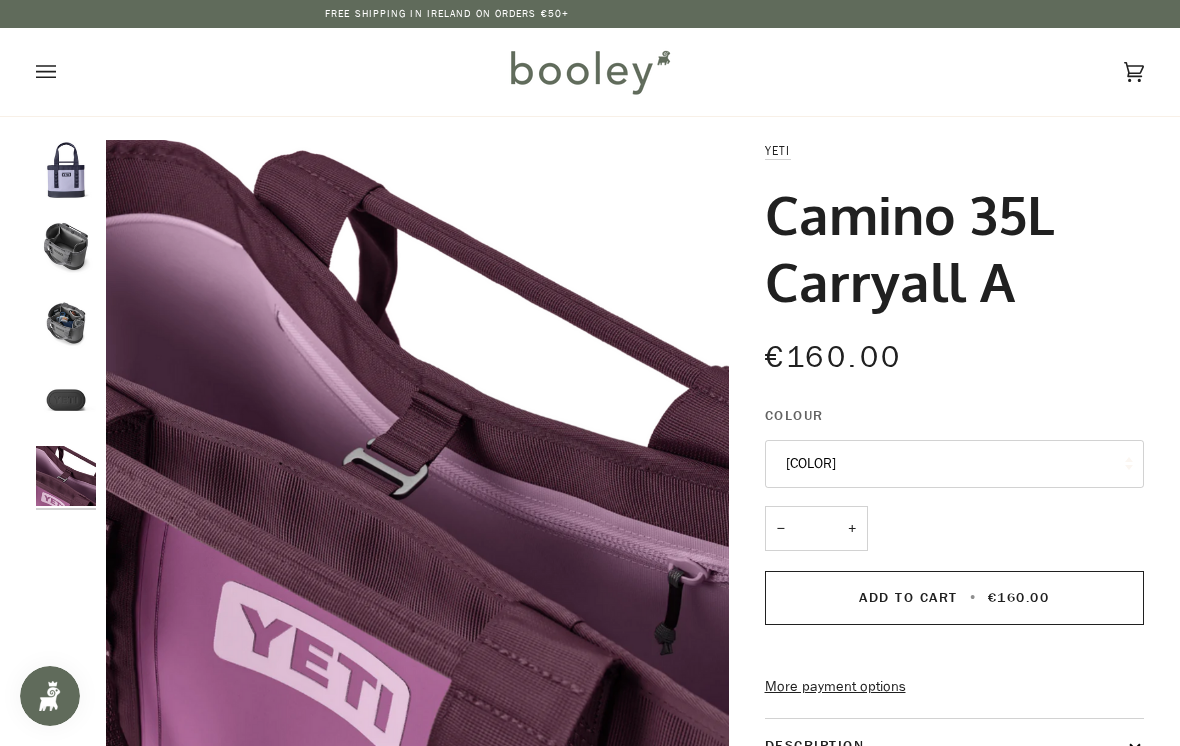 click at bounding box center (66, 400) 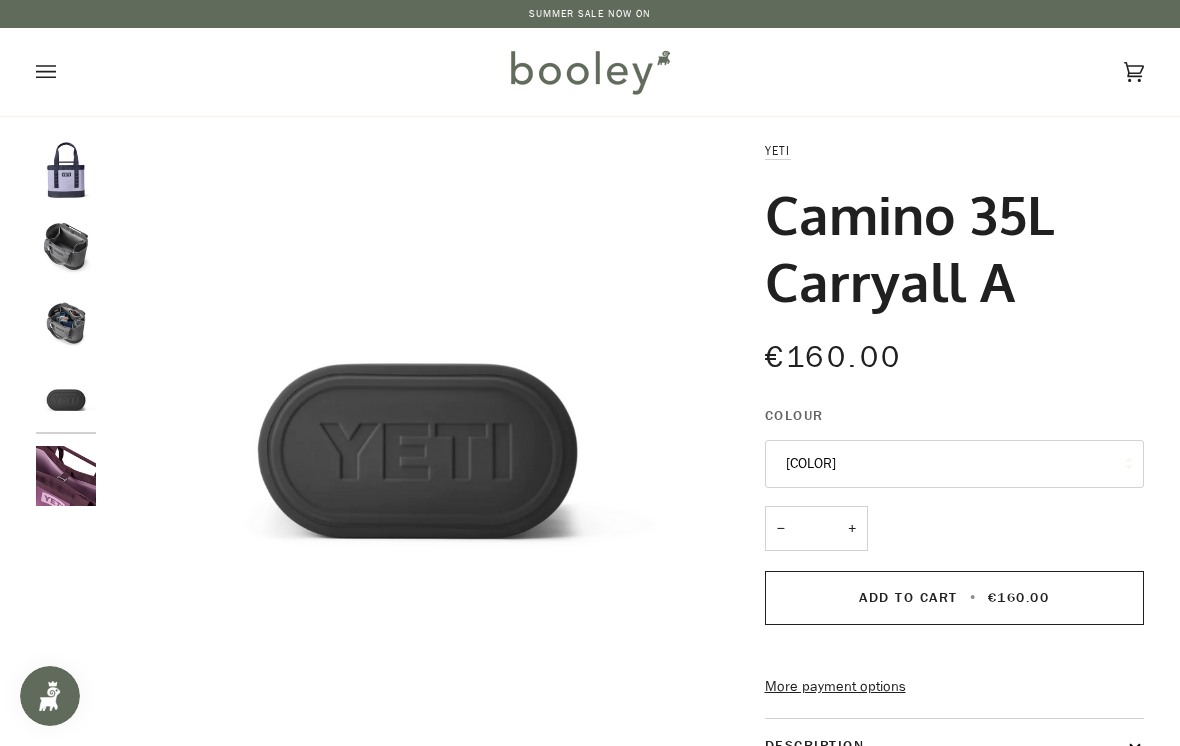 click at bounding box center (66, 323) 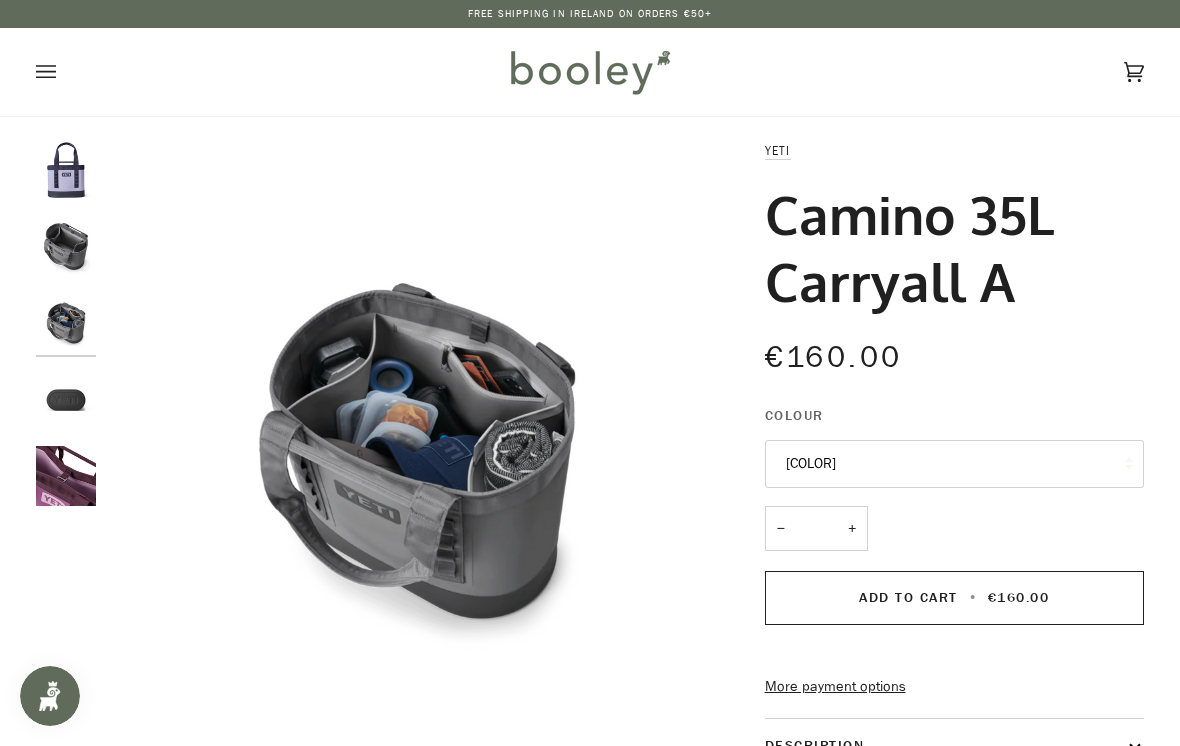 click at bounding box center (66, 246) 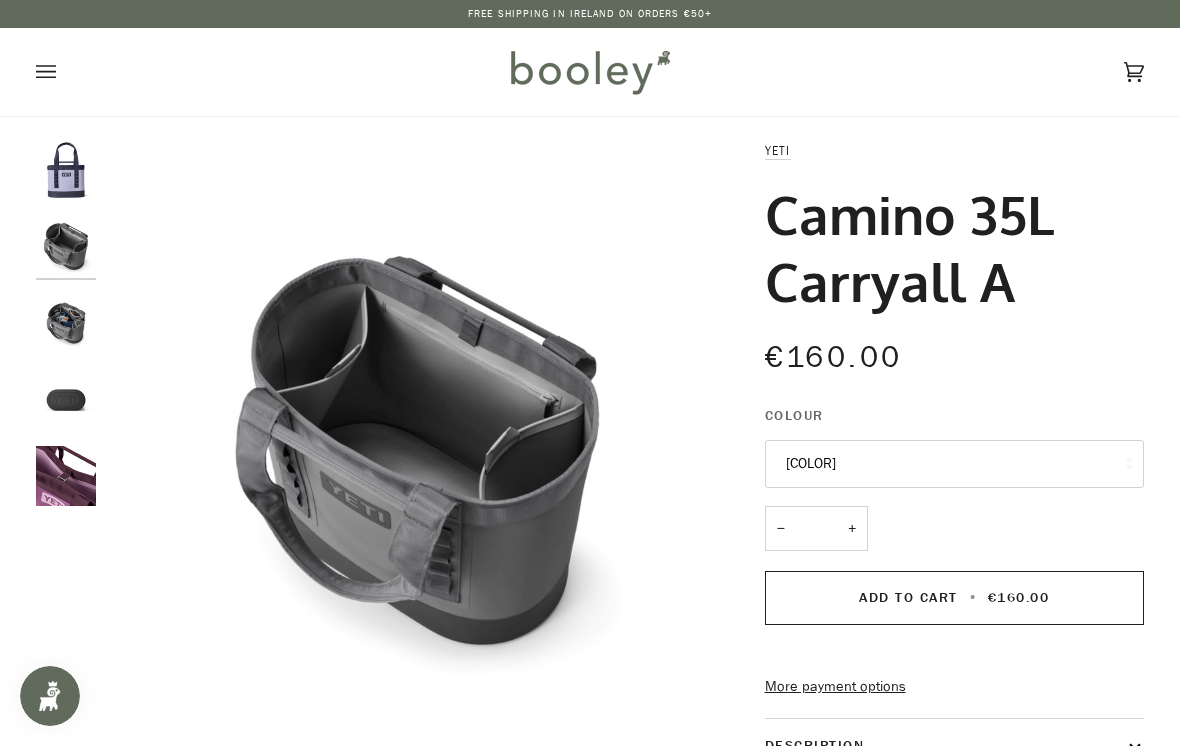 click at bounding box center [66, 170] 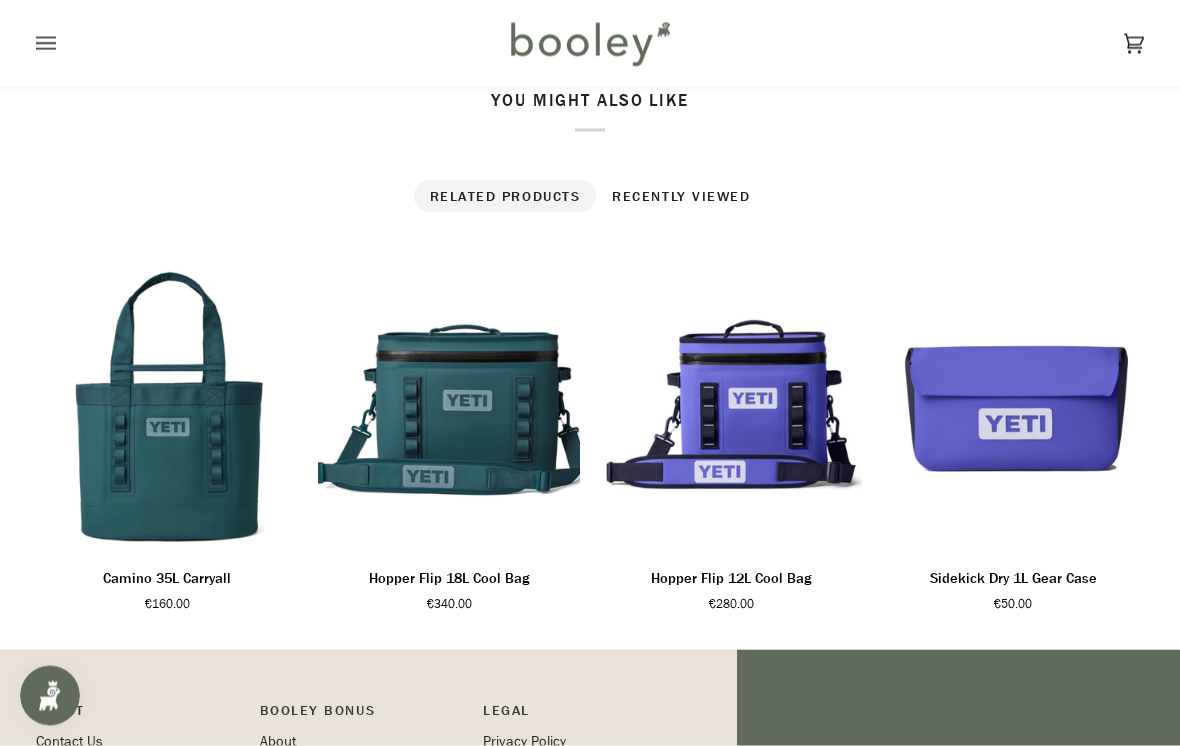 scroll, scrollTop: 969, scrollLeft: 0, axis: vertical 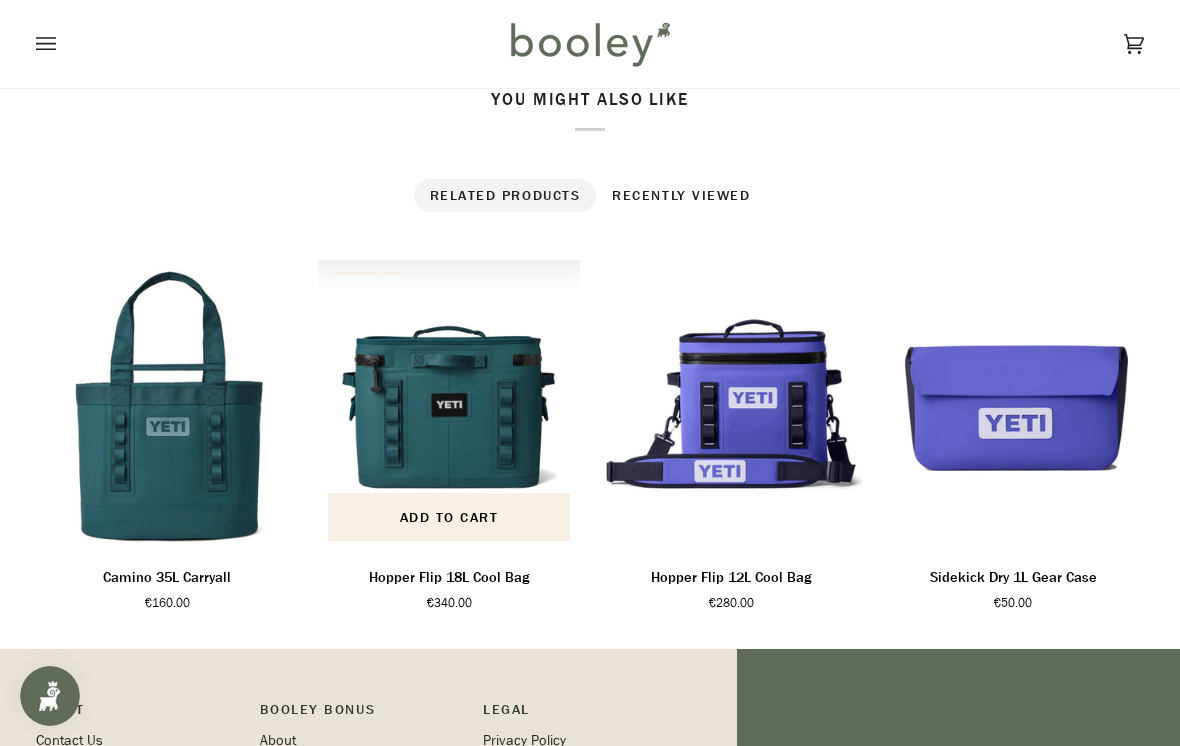 click at bounding box center [449, 405] 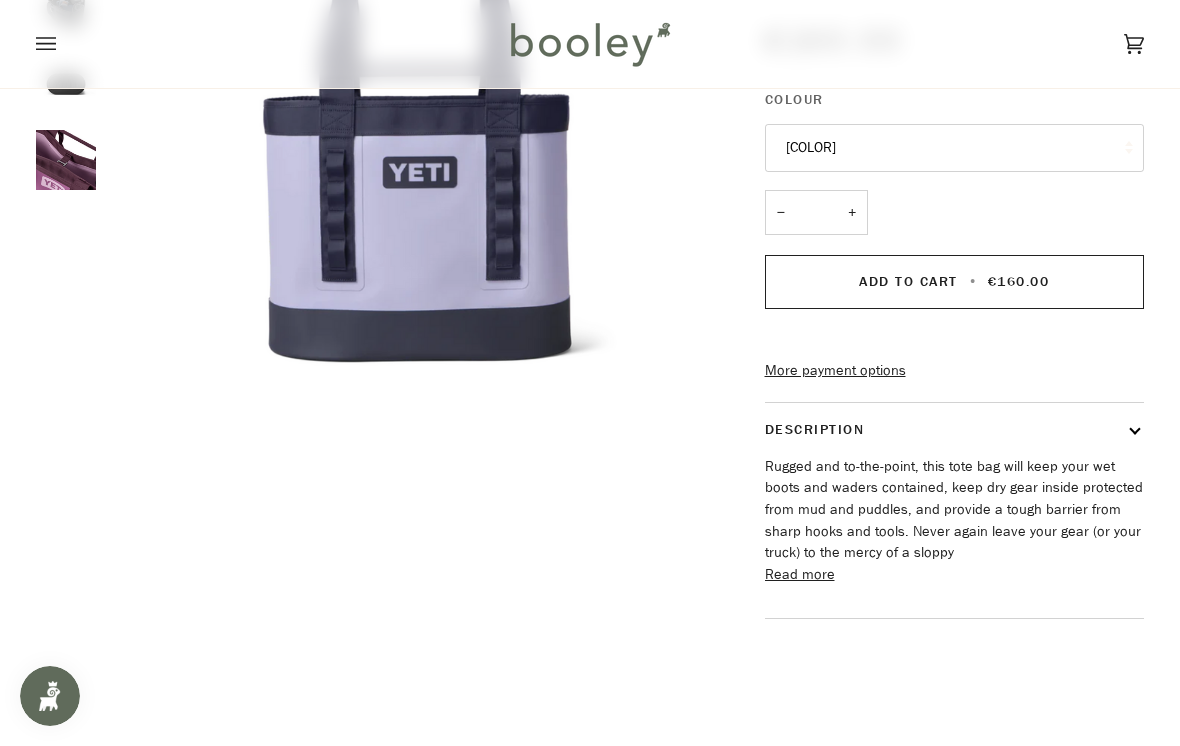 scroll, scrollTop: 0, scrollLeft: 0, axis: both 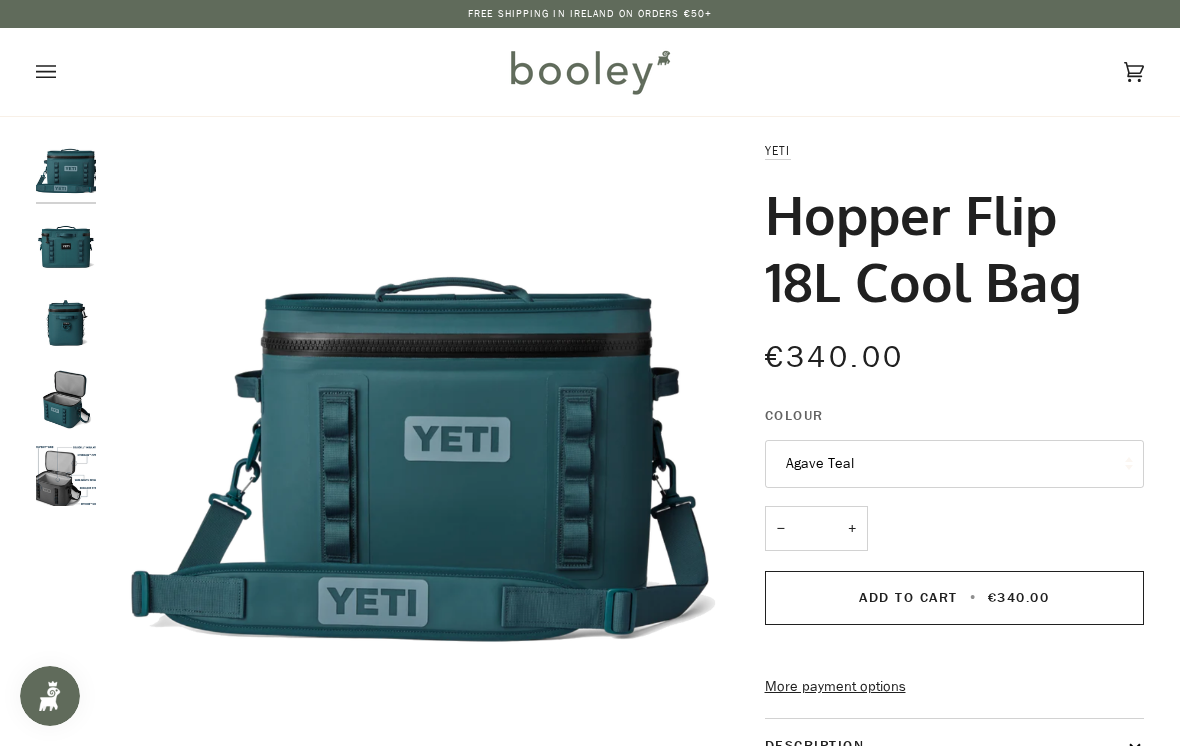 click at bounding box center [66, 476] 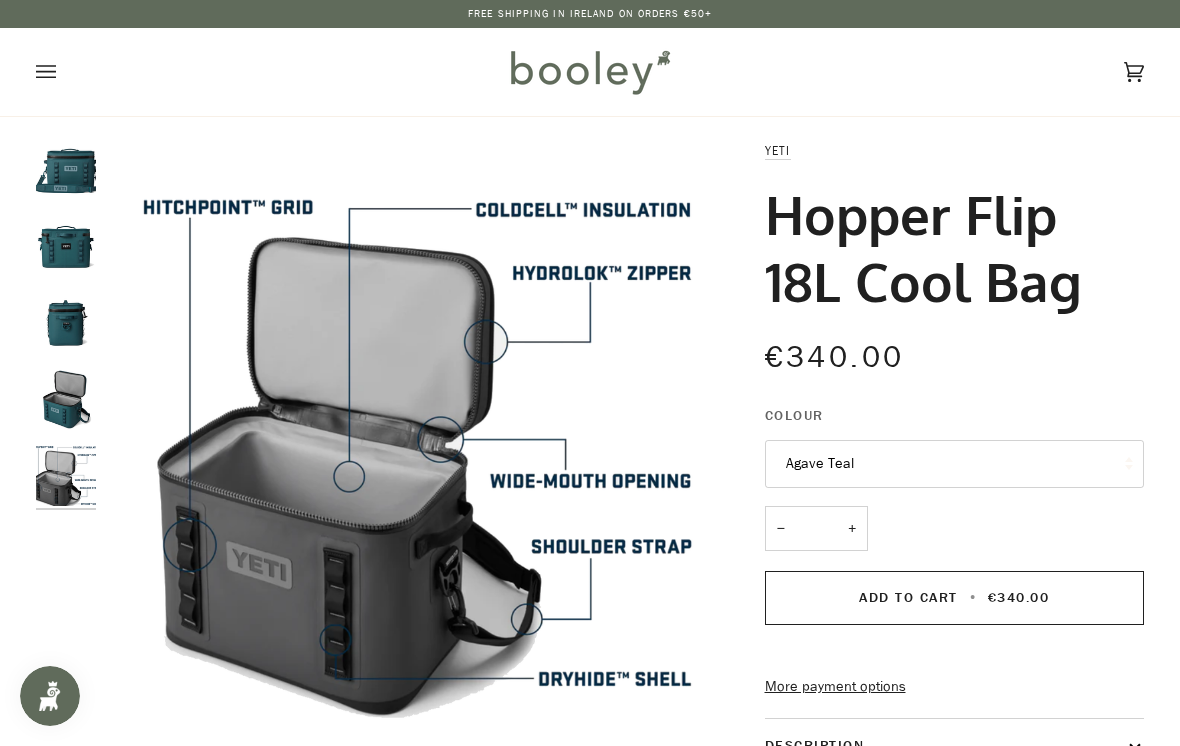 click at bounding box center [66, 400] 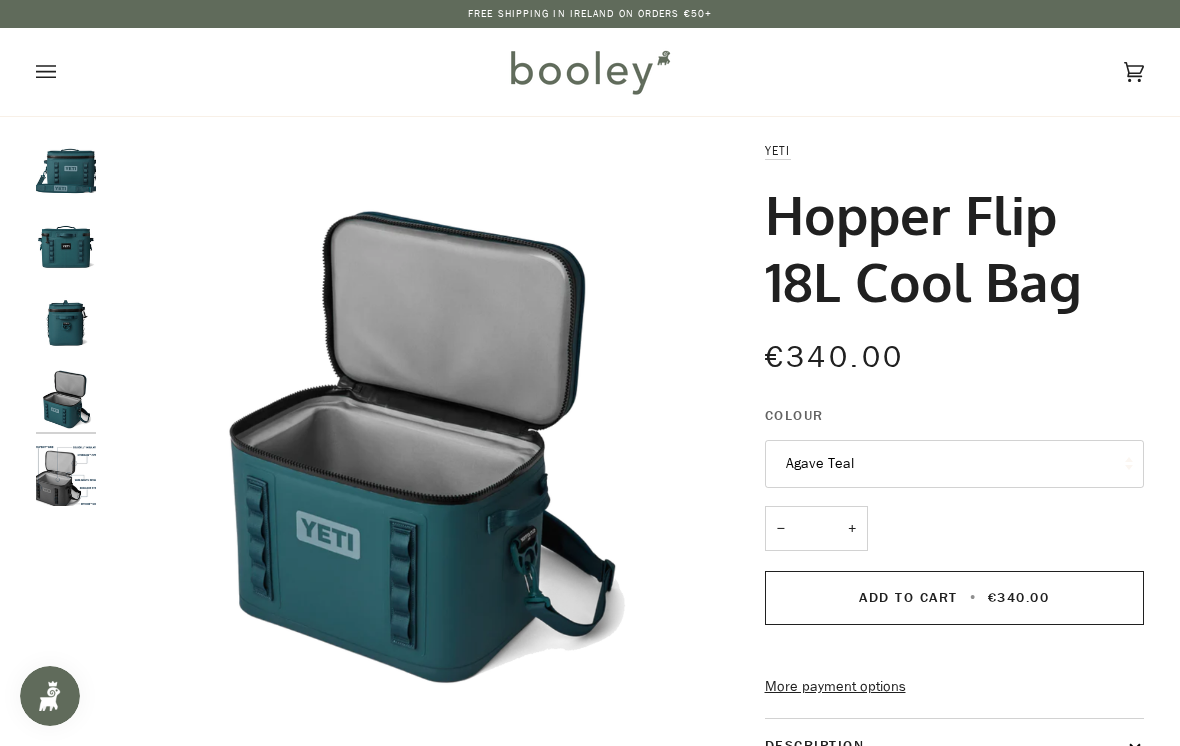 click at bounding box center (66, 323) 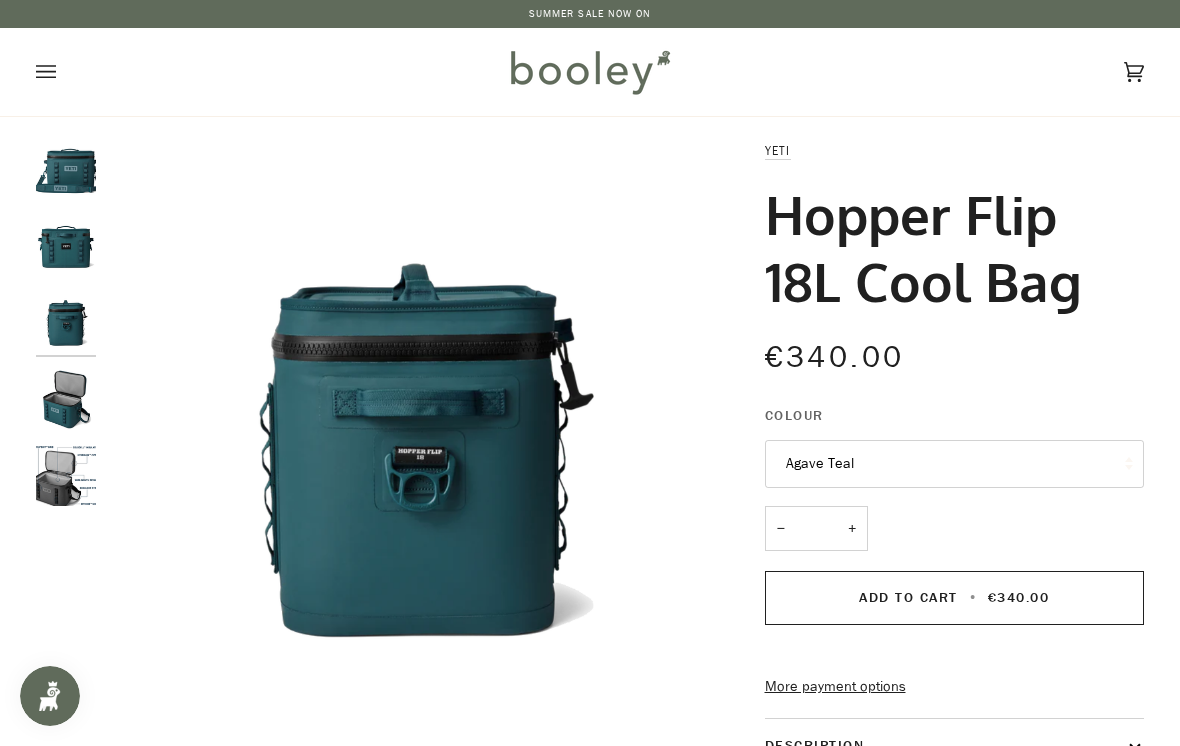 click at bounding box center (66, 246) 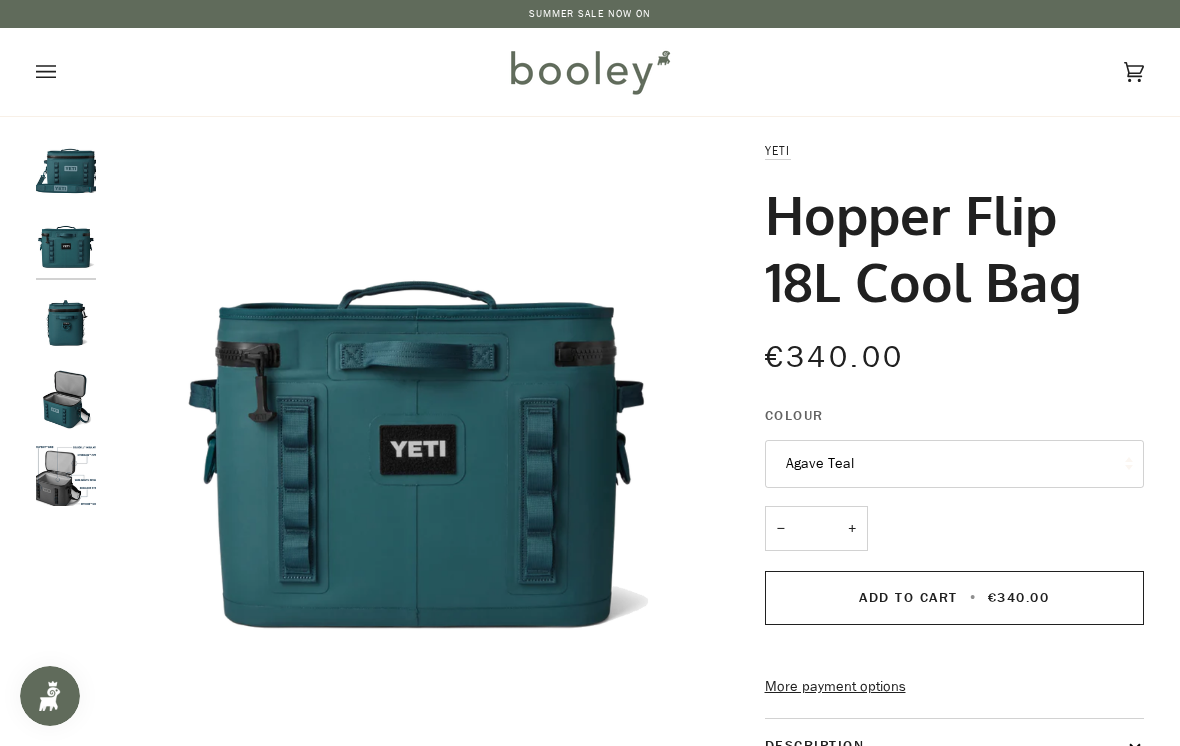 click at bounding box center (66, 170) 